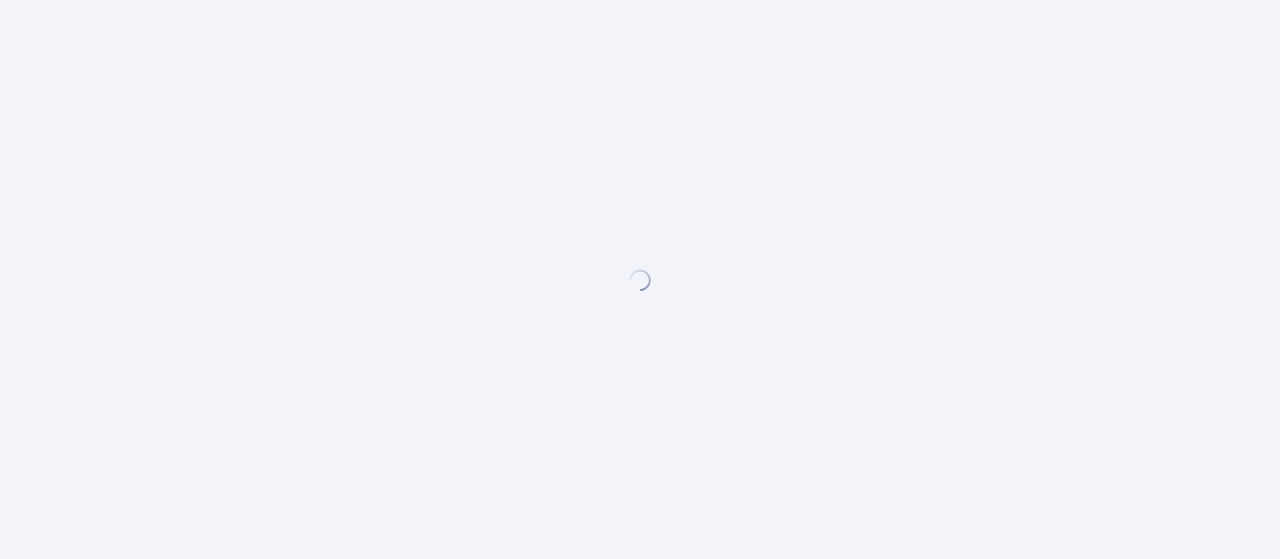 scroll, scrollTop: 0, scrollLeft: 0, axis: both 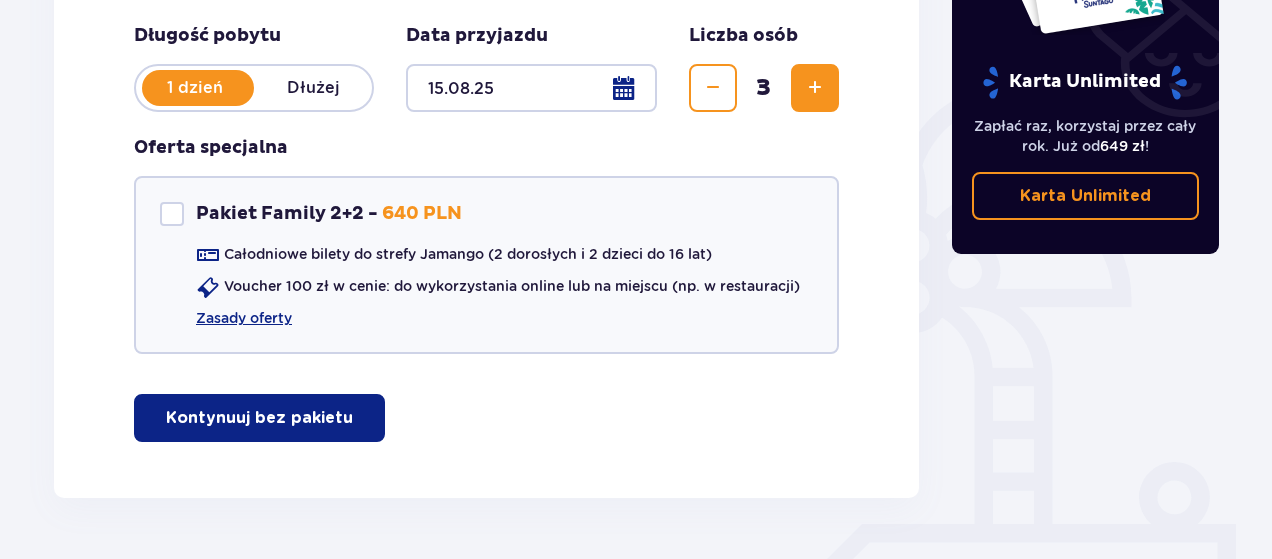 click on "Kontynuuj bez pakietu" at bounding box center (259, 418) 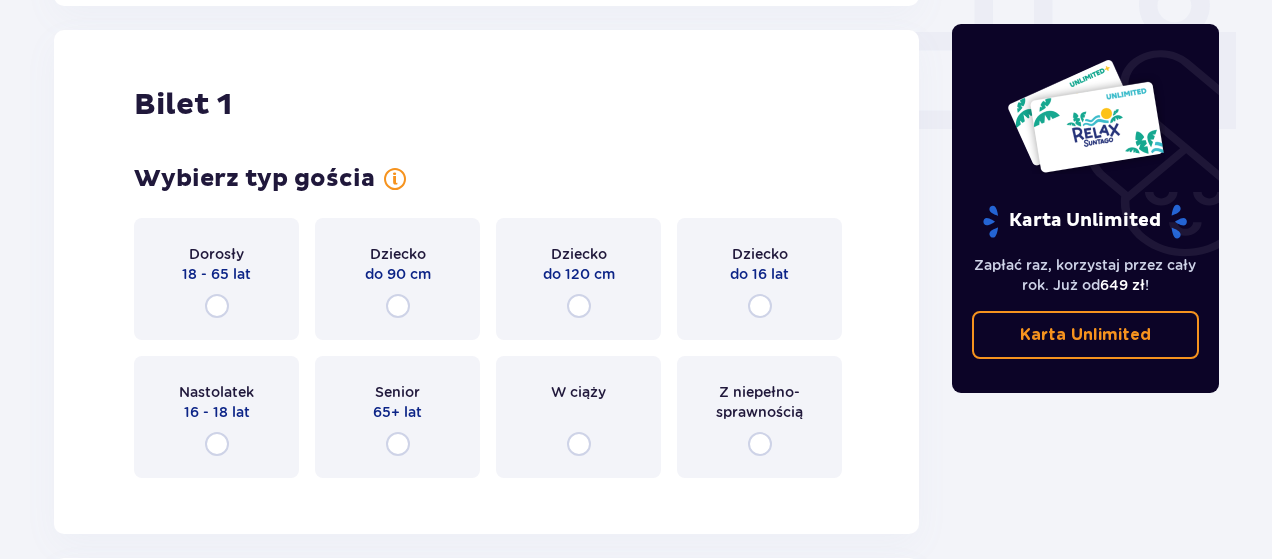 scroll, scrollTop: 910, scrollLeft: 0, axis: vertical 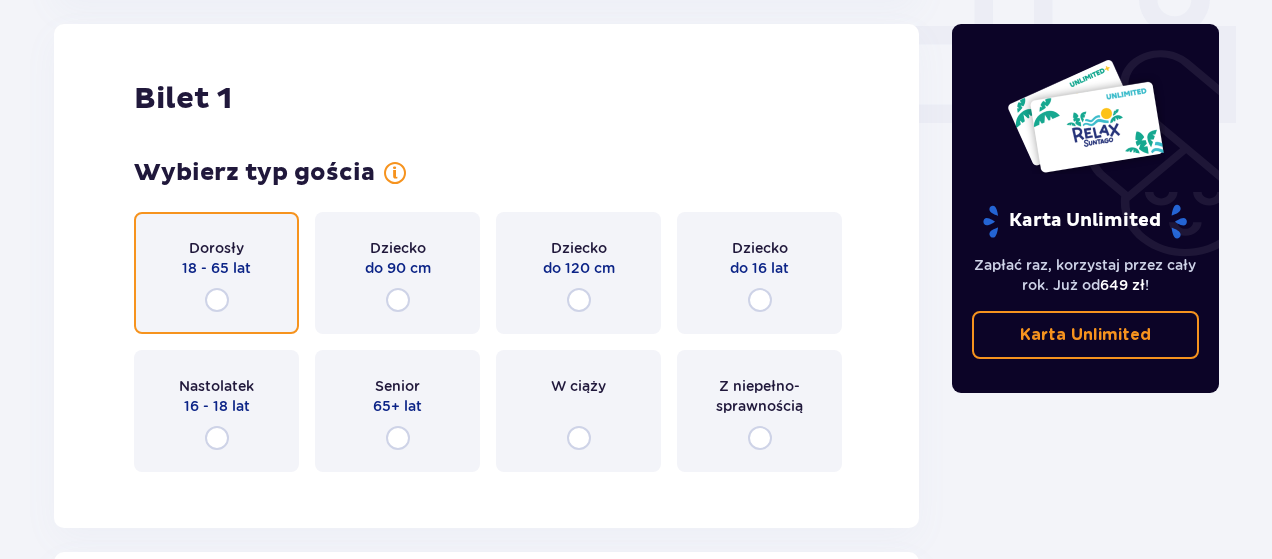 click at bounding box center (217, 300) 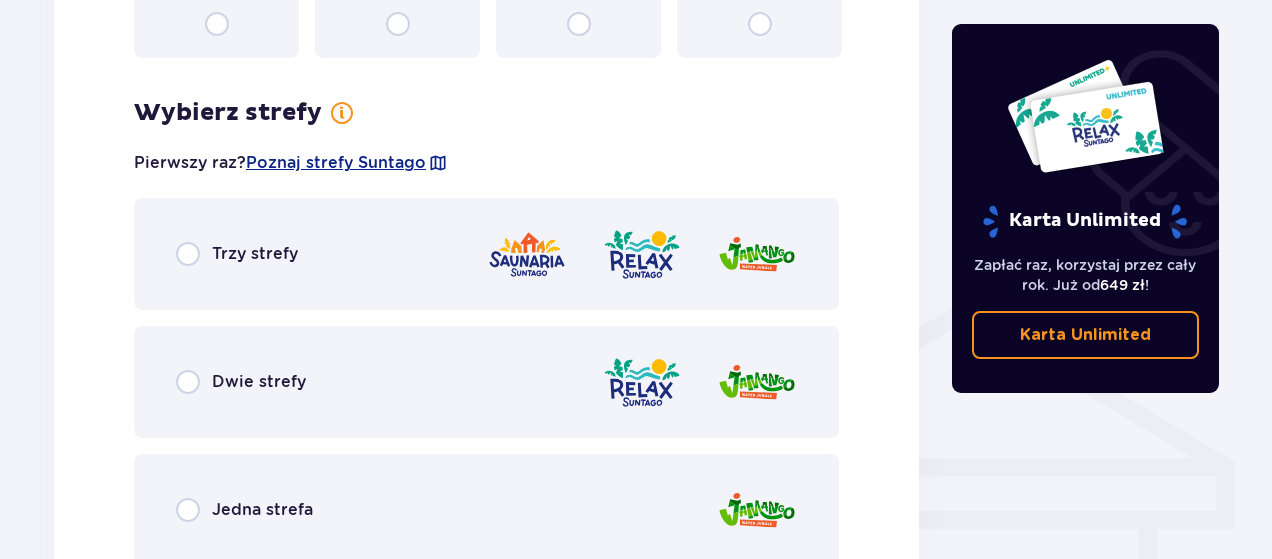 scroll, scrollTop: 1398, scrollLeft: 0, axis: vertical 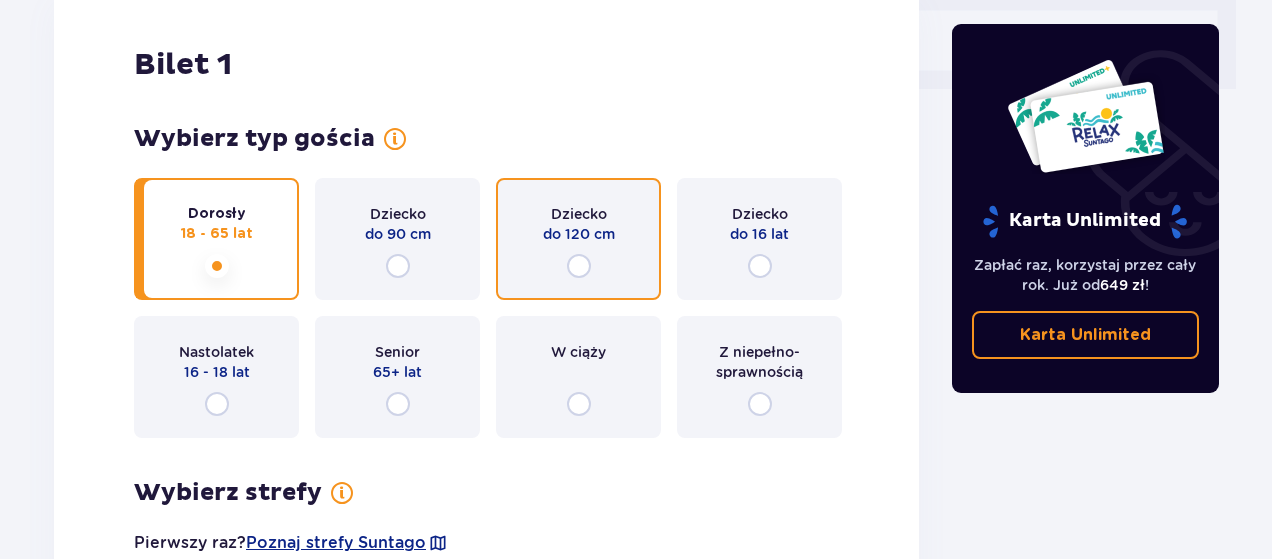click at bounding box center (579, 266) 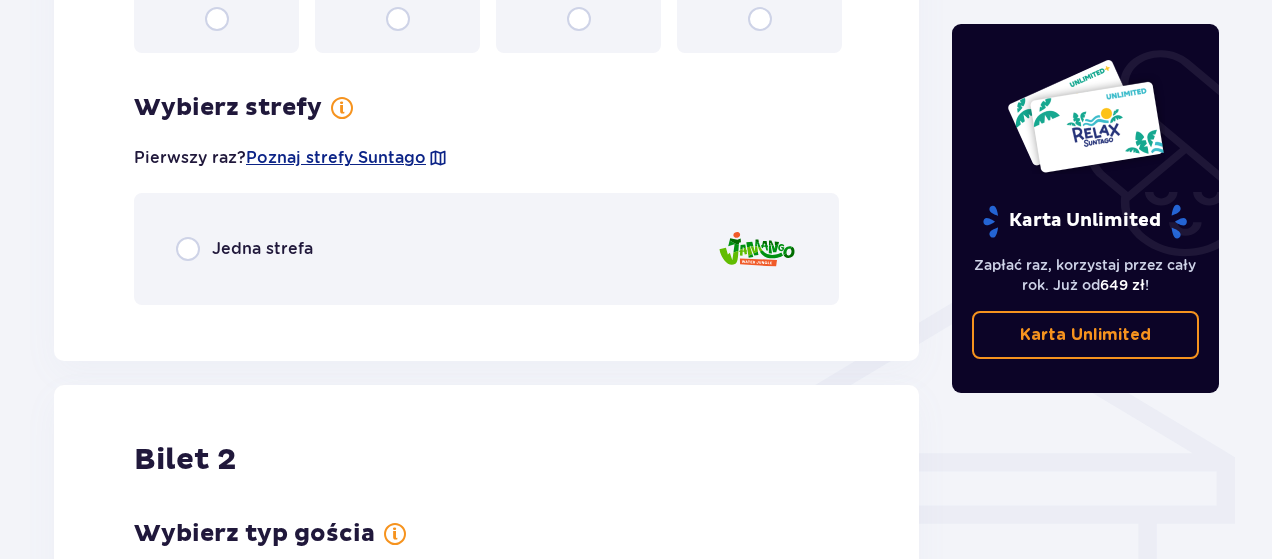 scroll, scrollTop: 1398, scrollLeft: 0, axis: vertical 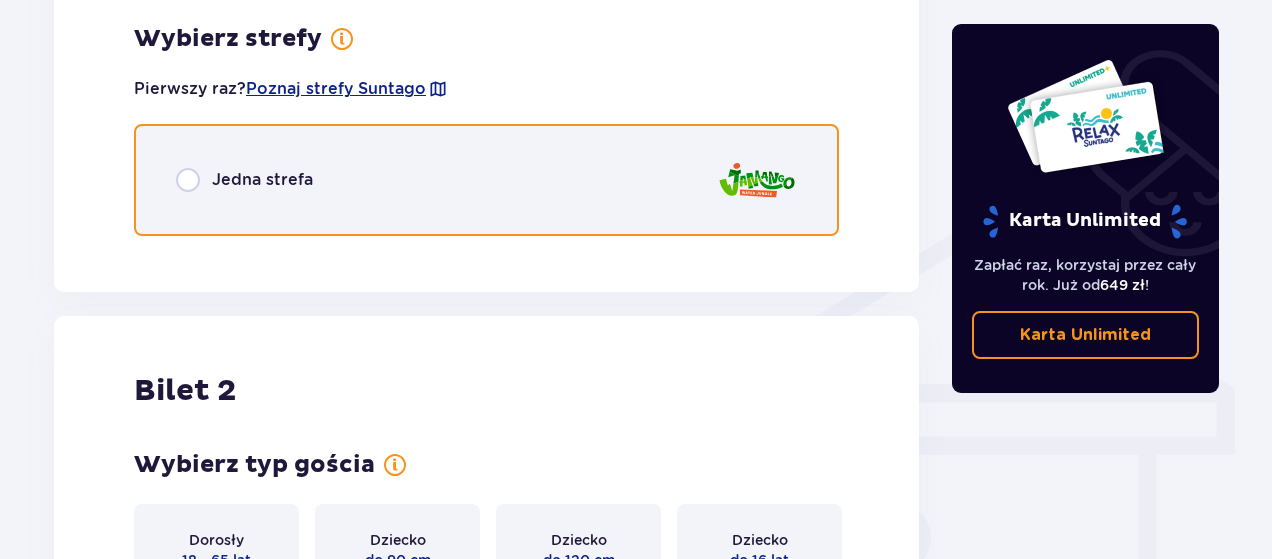 click at bounding box center [188, 180] 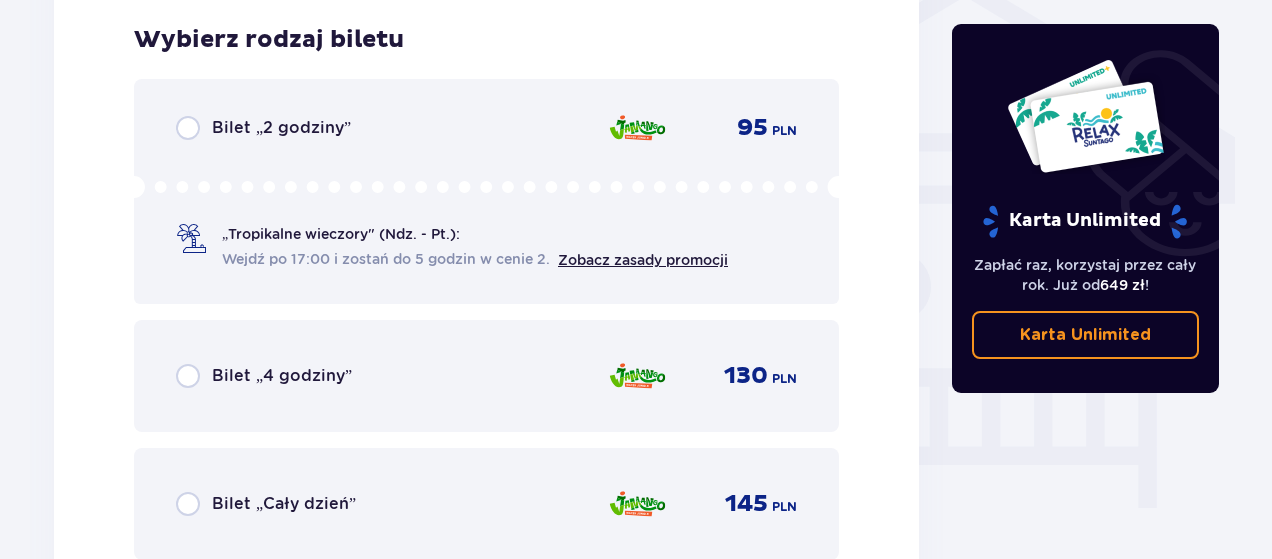 scroll, scrollTop: 1650, scrollLeft: 0, axis: vertical 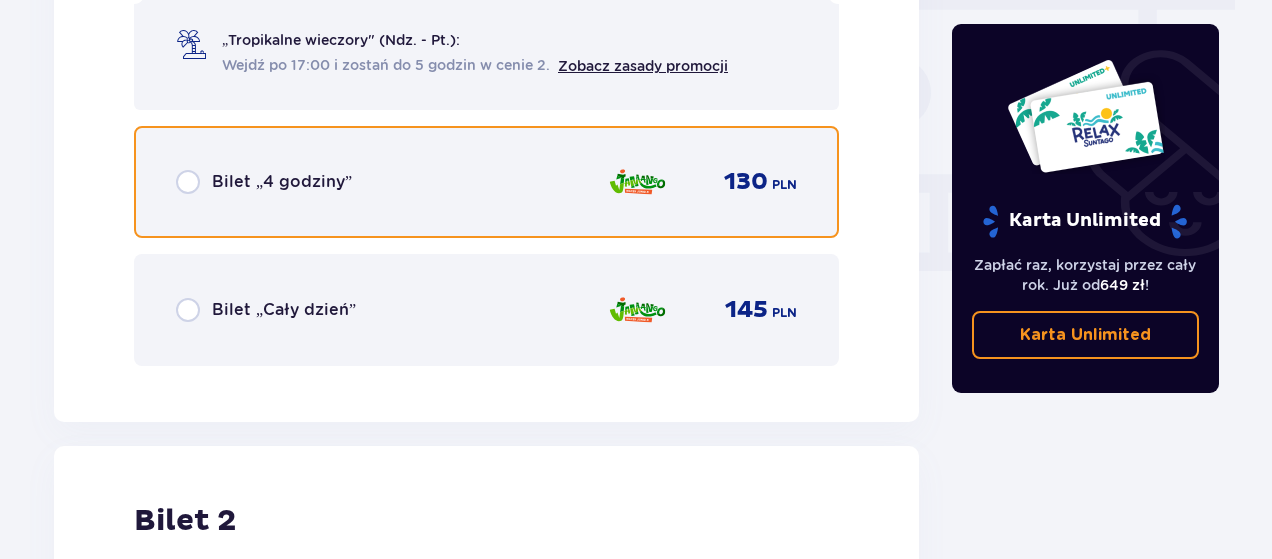 click at bounding box center [188, 182] 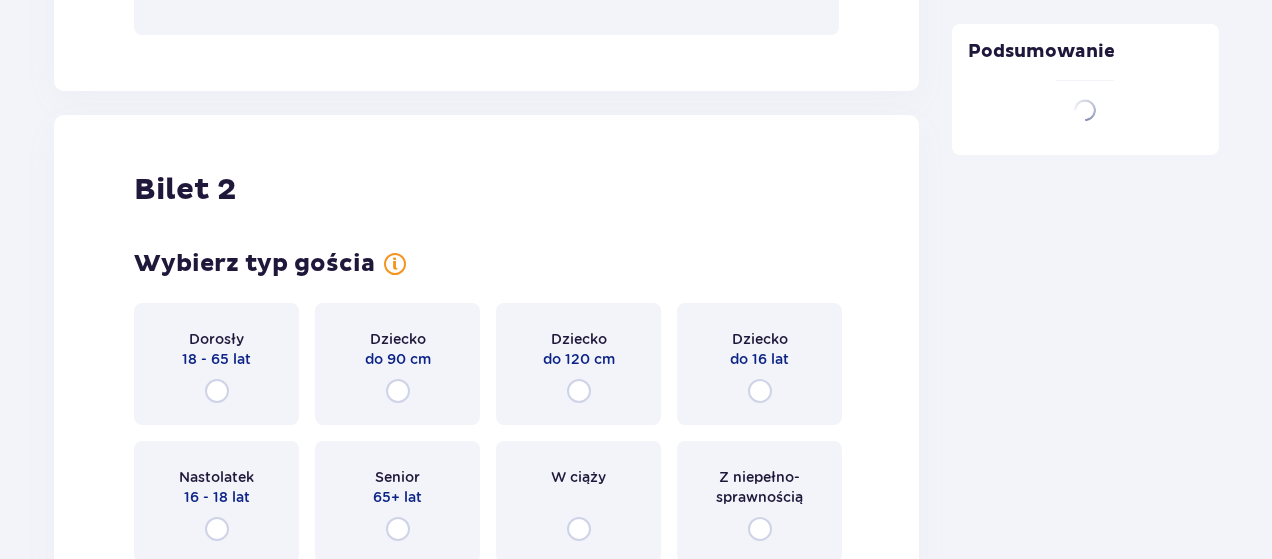 scroll, scrollTop: 2265, scrollLeft: 0, axis: vertical 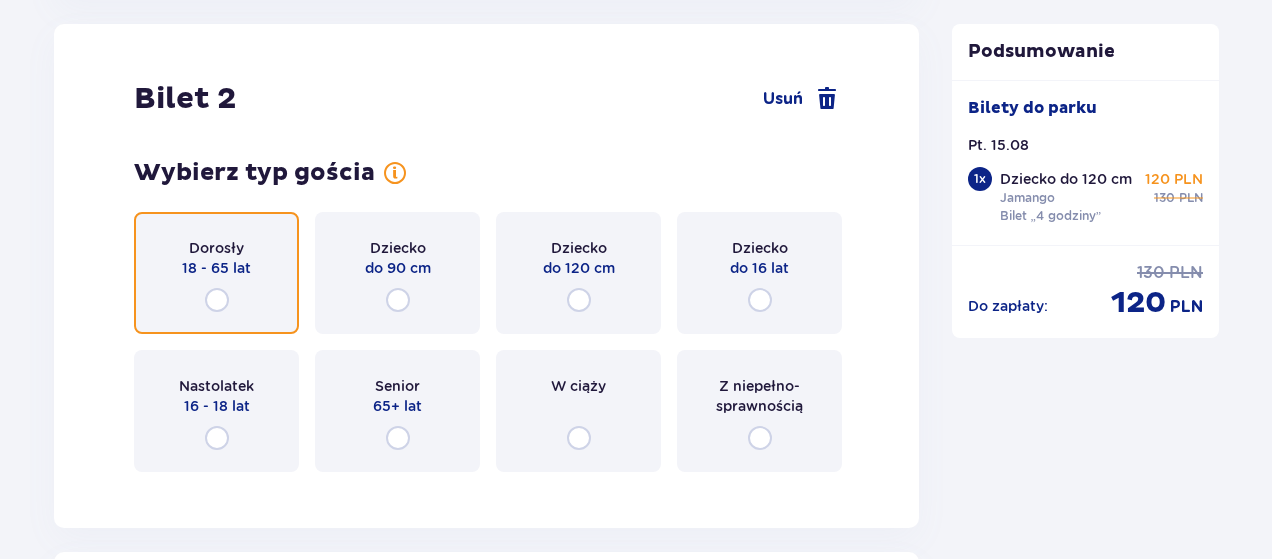 click at bounding box center [217, 300] 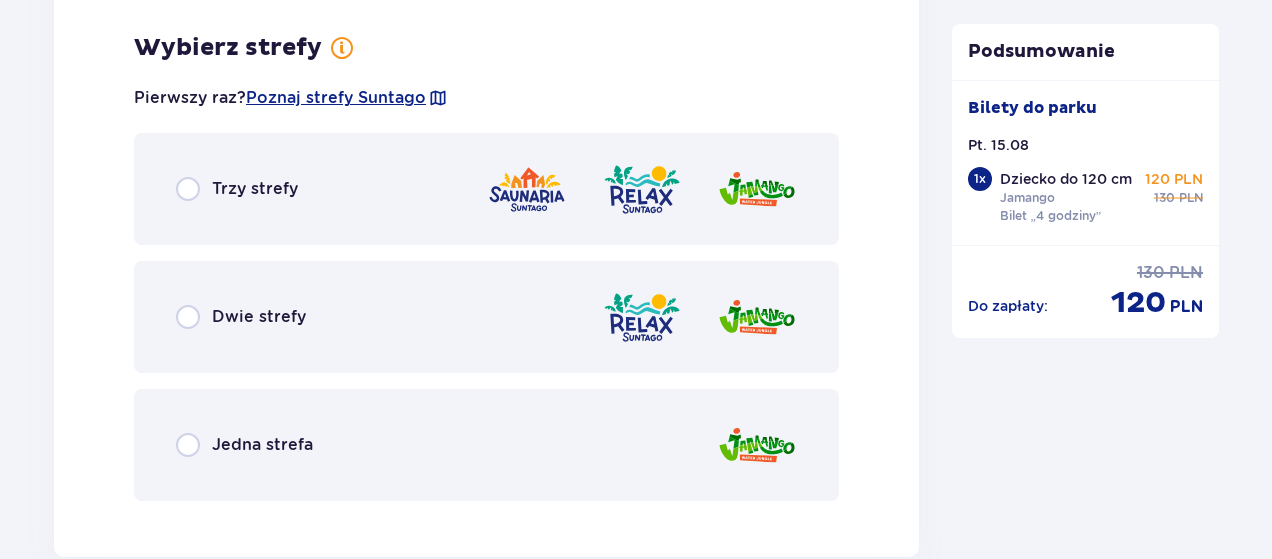 scroll, scrollTop: 2753, scrollLeft: 0, axis: vertical 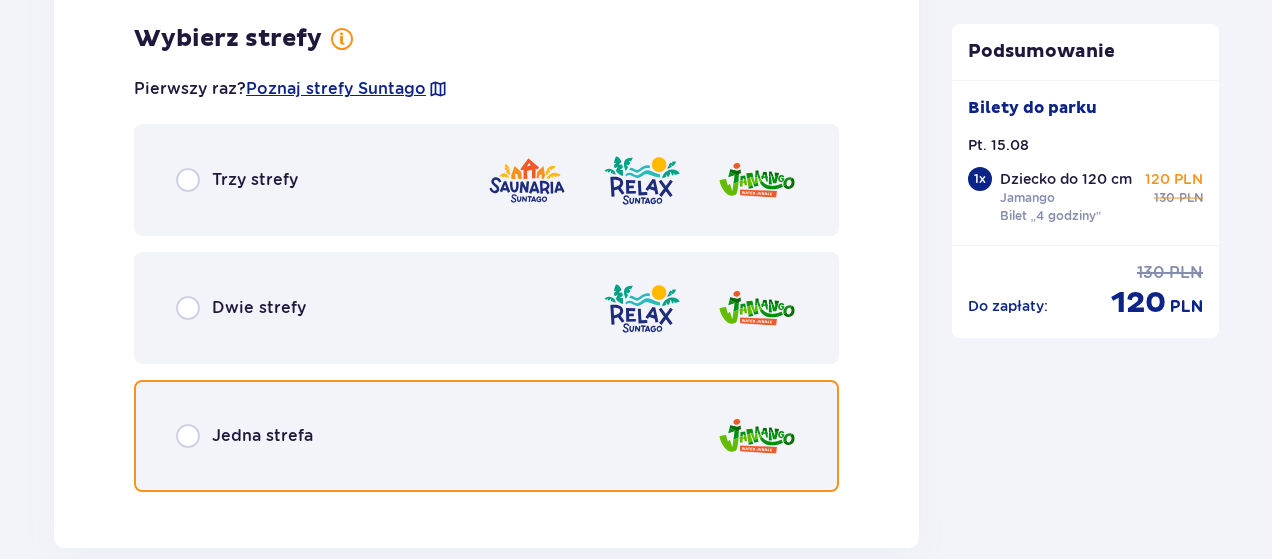 click at bounding box center [188, 436] 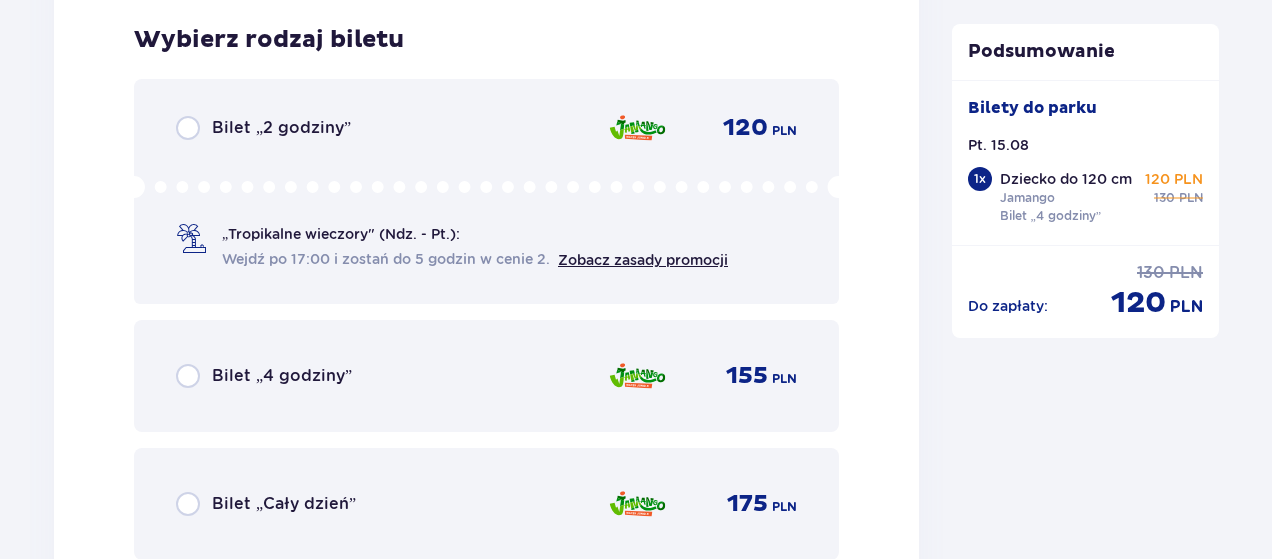scroll, scrollTop: 3261, scrollLeft: 0, axis: vertical 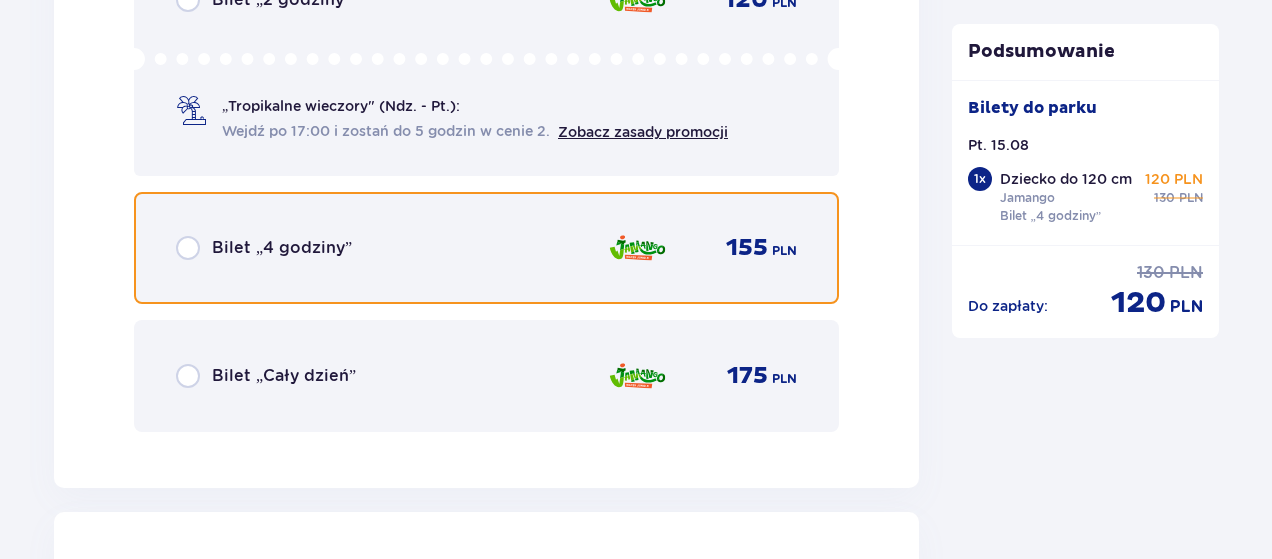 click at bounding box center (188, 248) 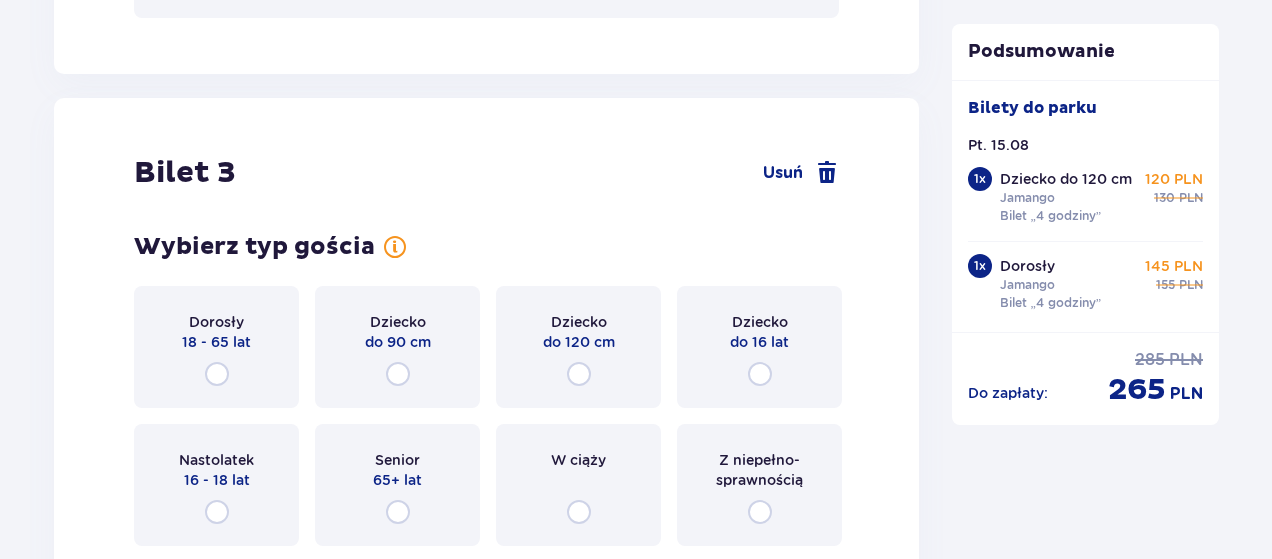 scroll, scrollTop: 3876, scrollLeft: 0, axis: vertical 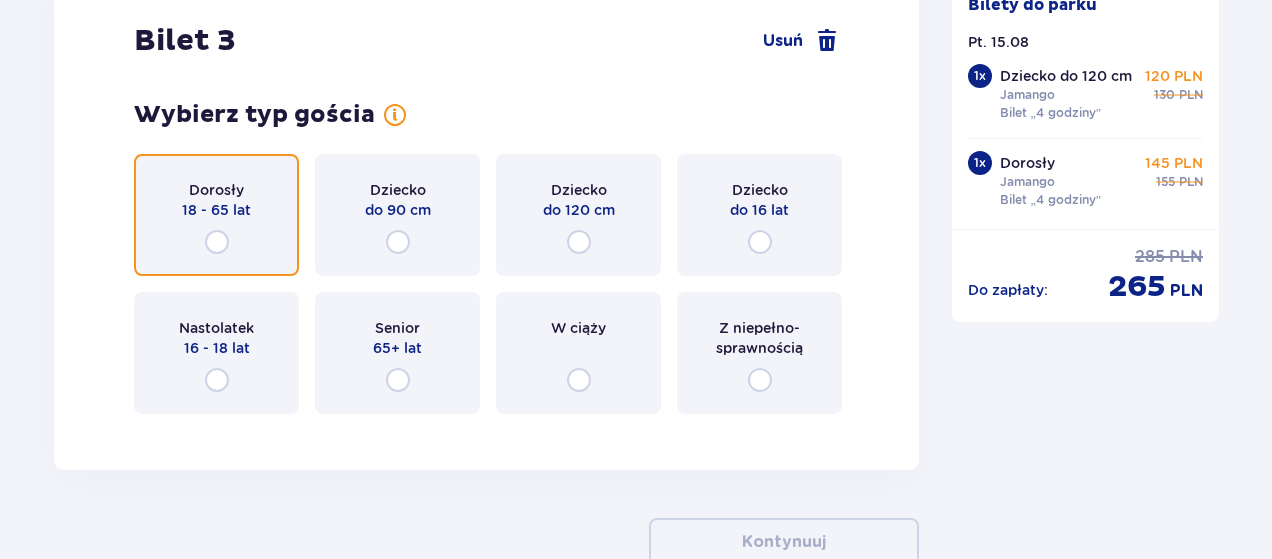 click at bounding box center (217, 242) 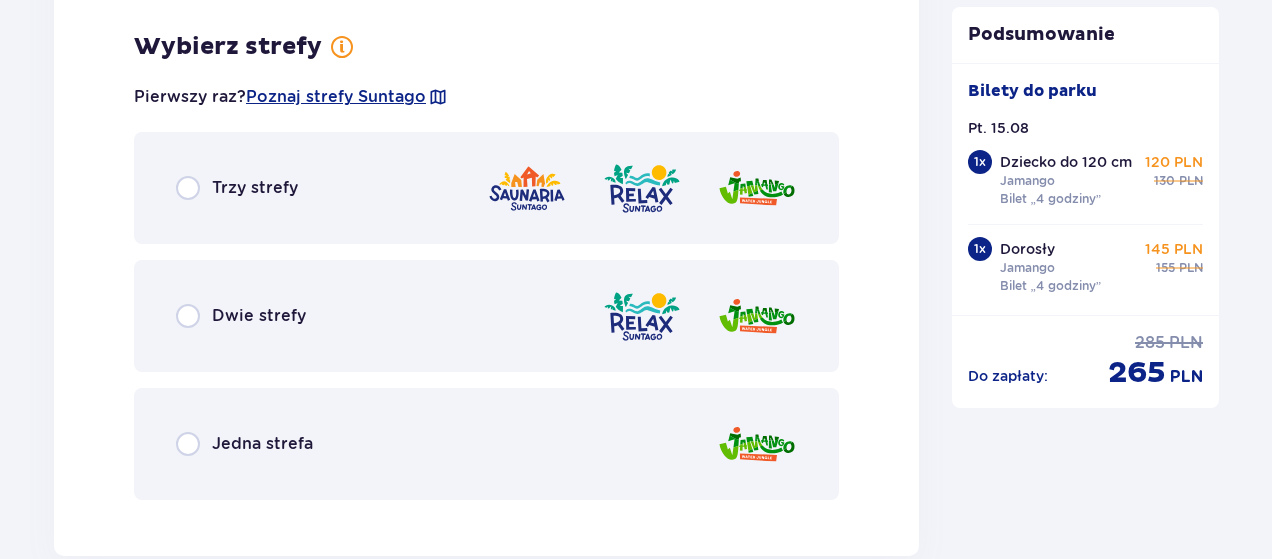 scroll, scrollTop: 4364, scrollLeft: 0, axis: vertical 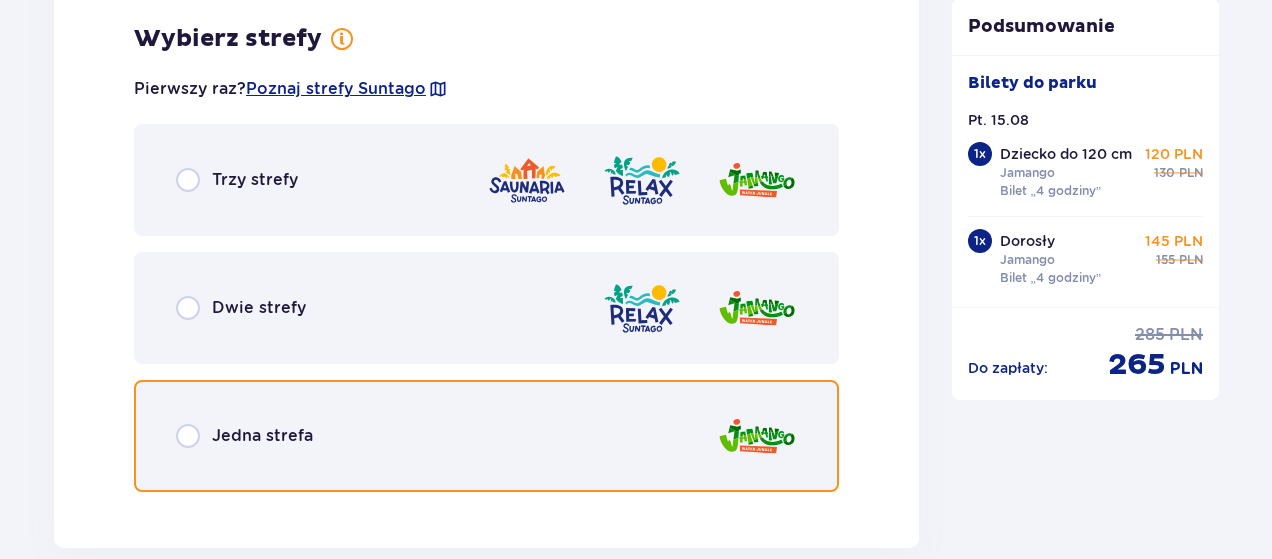 click at bounding box center (188, 436) 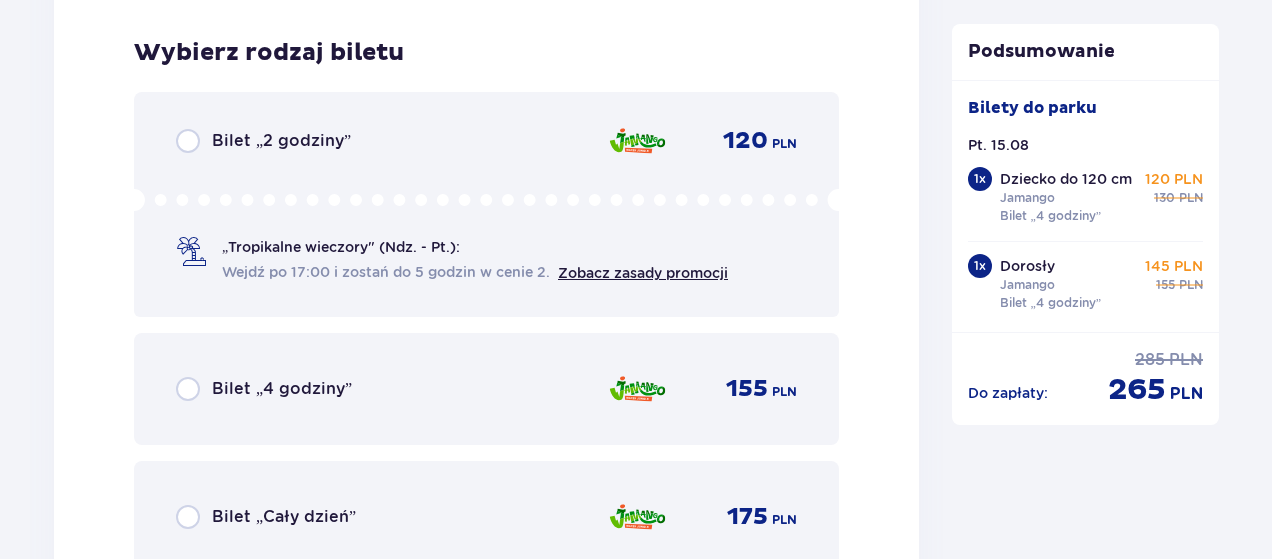 scroll, scrollTop: 4872, scrollLeft: 0, axis: vertical 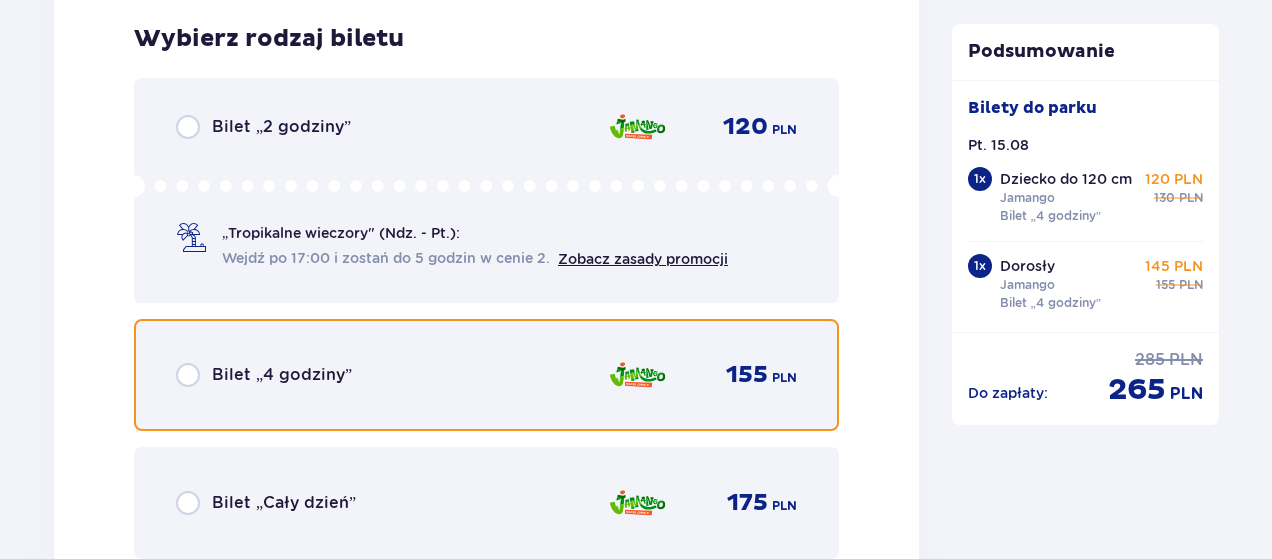 click at bounding box center (188, 375) 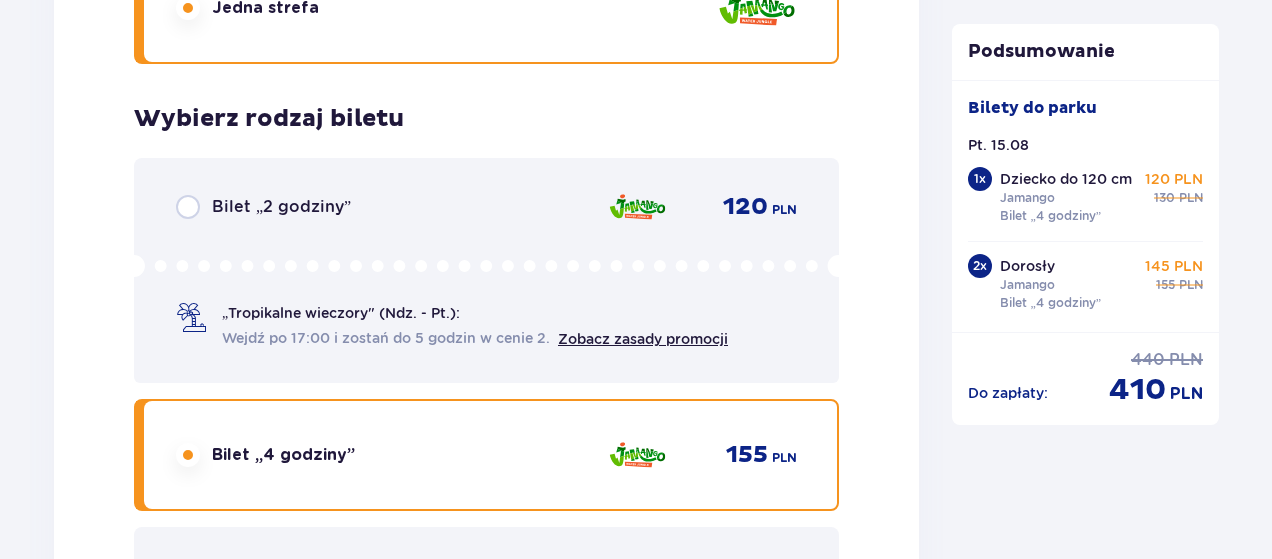 scroll, scrollTop: 4820, scrollLeft: 0, axis: vertical 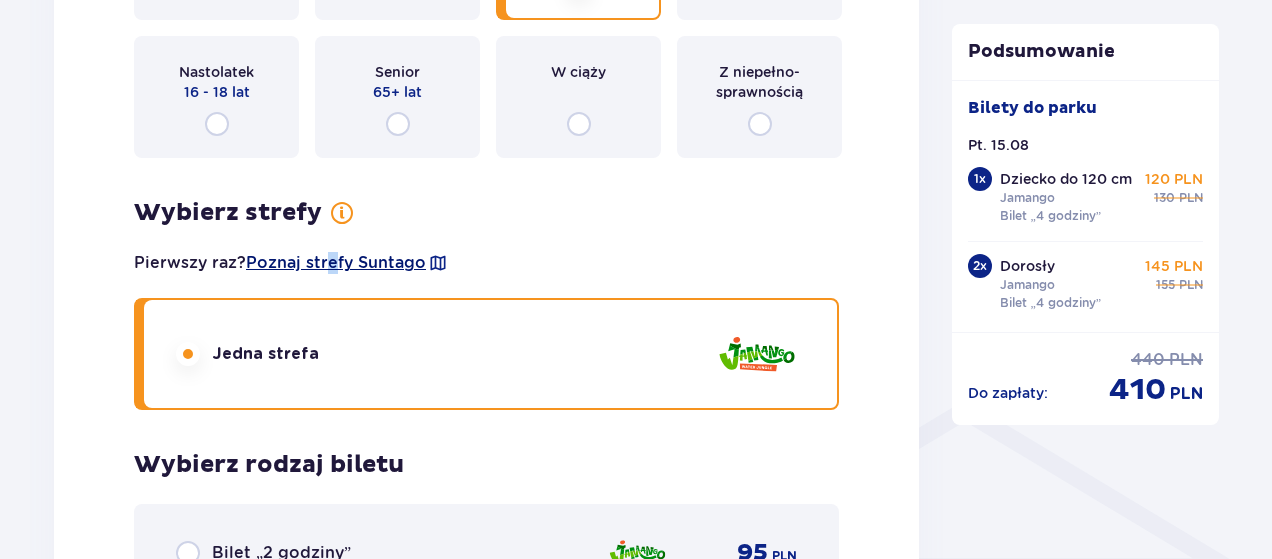 drag, startPoint x: 398, startPoint y: 262, endPoint x: 332, endPoint y: 262, distance: 66 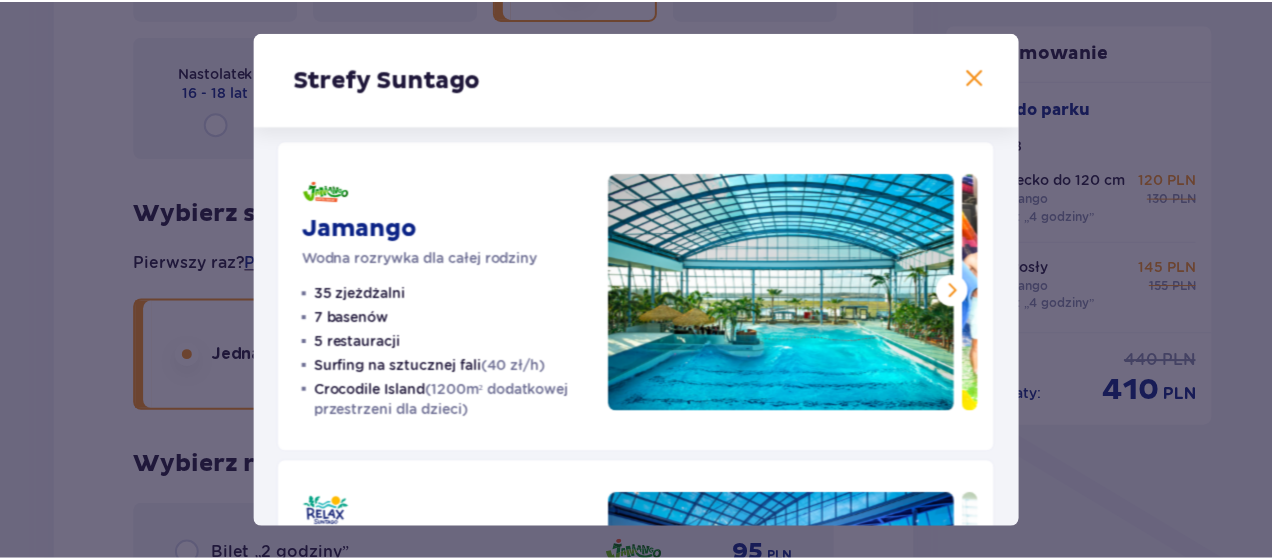 scroll, scrollTop: 0, scrollLeft: 0, axis: both 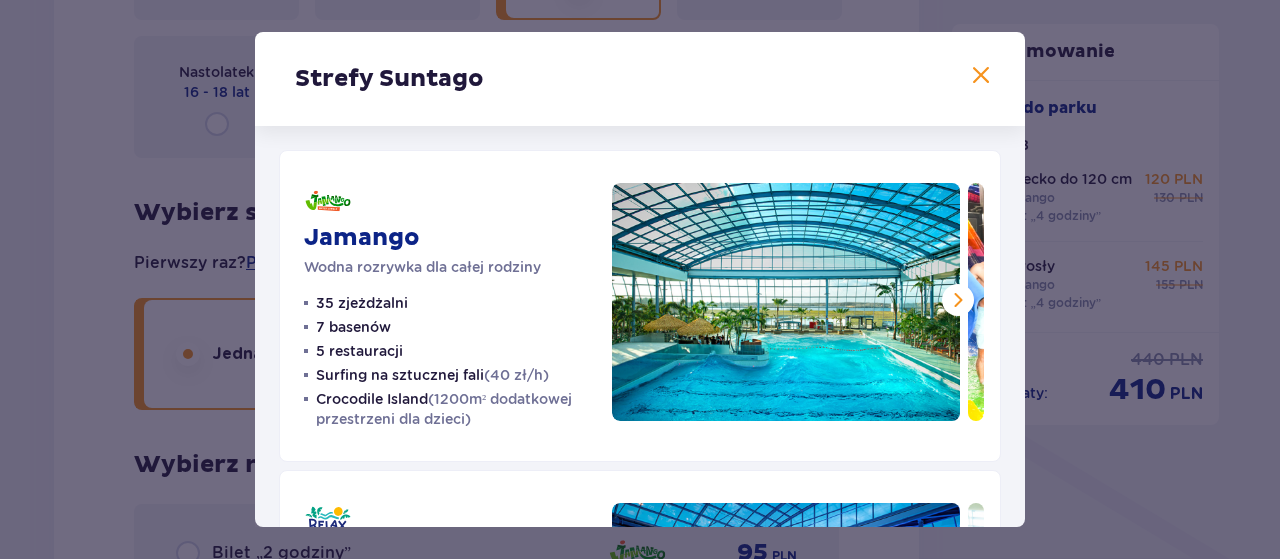 click at bounding box center [981, 76] 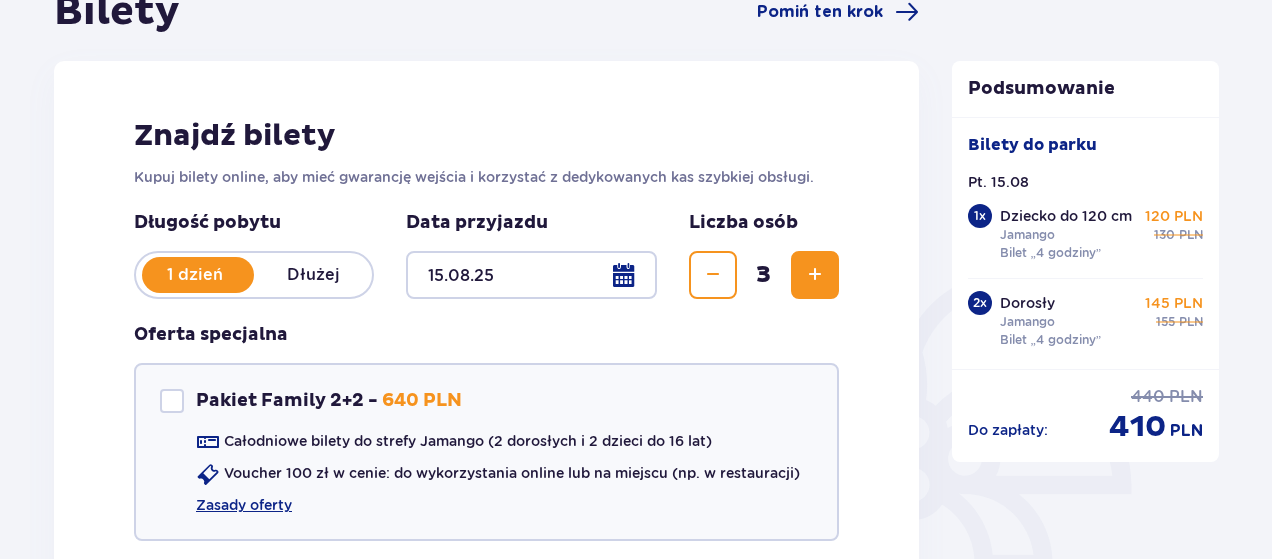 scroll, scrollTop: 0, scrollLeft: 0, axis: both 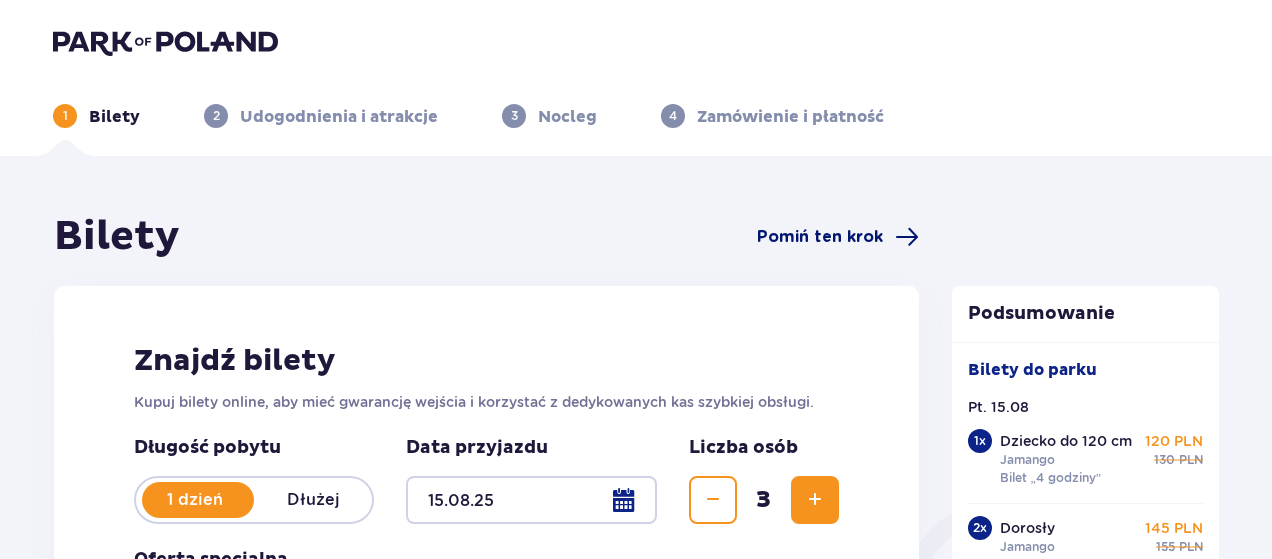 click on "Pomiń ten krok" at bounding box center (820, 237) 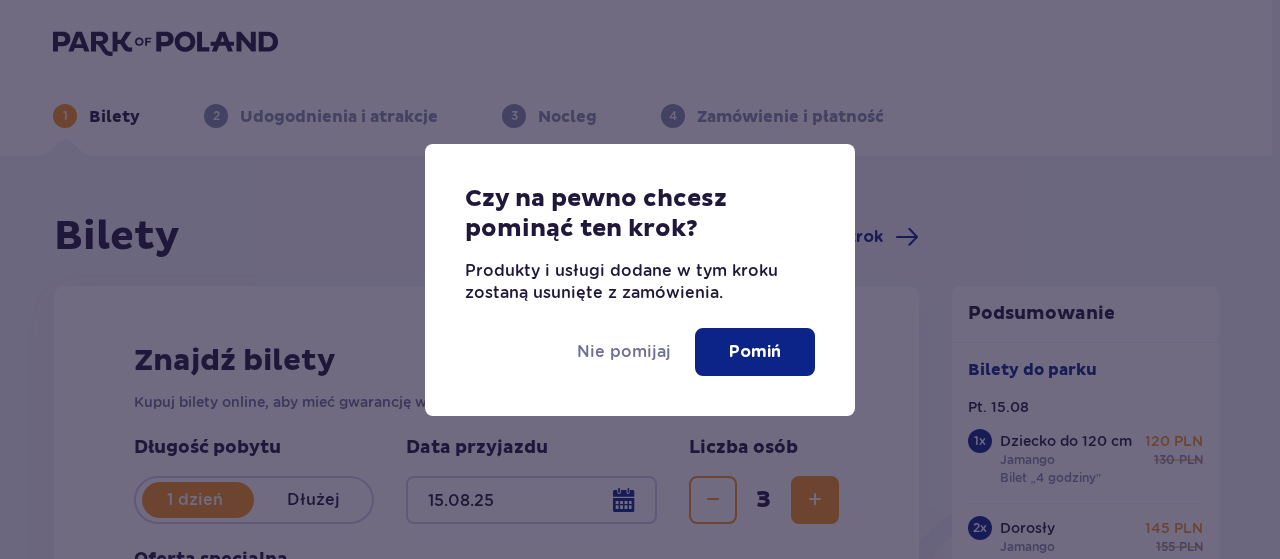 click on "Pomiń" at bounding box center [755, 352] 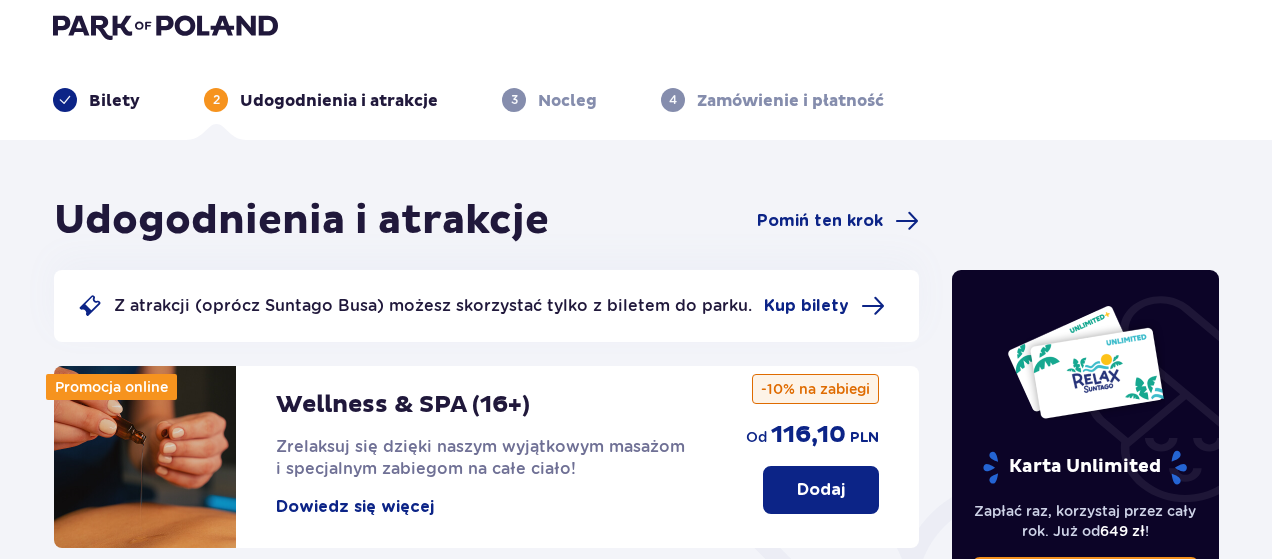 scroll, scrollTop: 1, scrollLeft: 0, axis: vertical 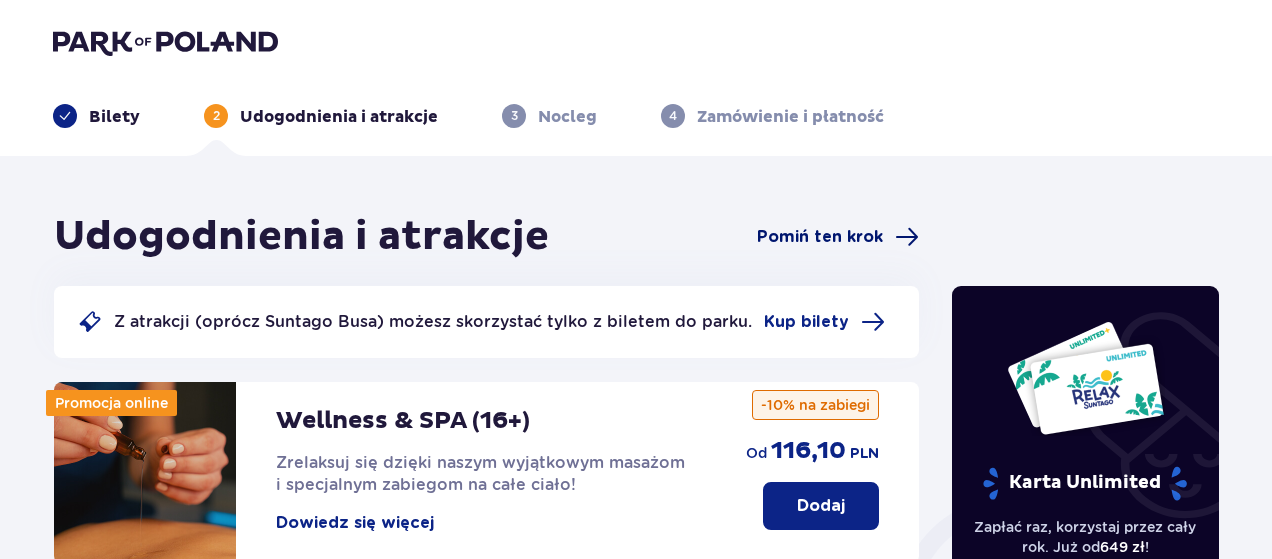 click on "Pomiń ten krok" at bounding box center [820, 237] 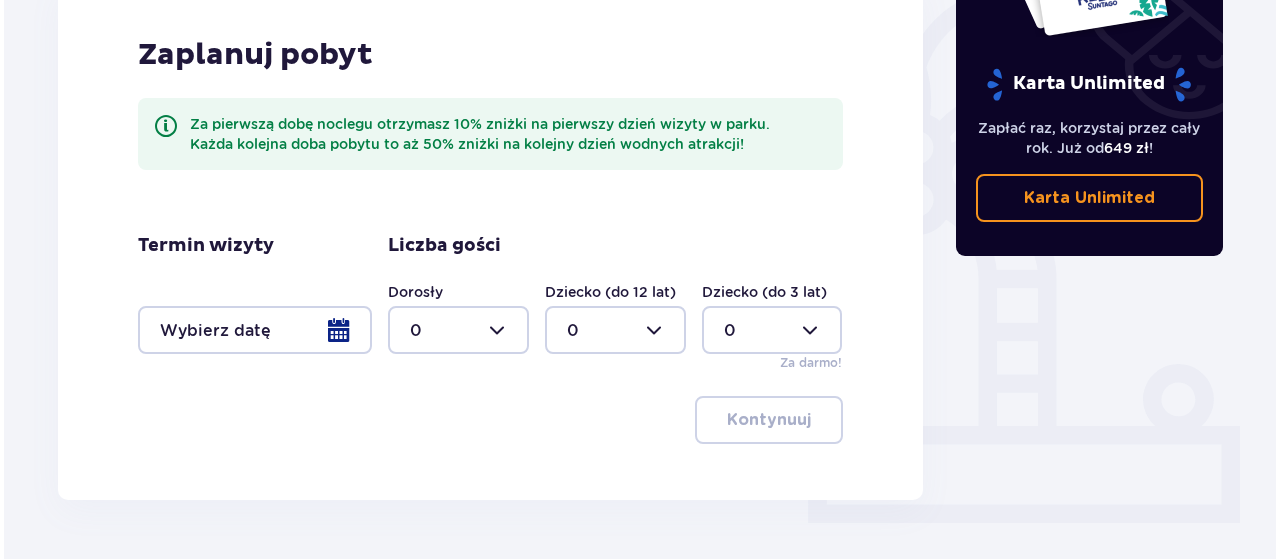scroll, scrollTop: 570, scrollLeft: 0, axis: vertical 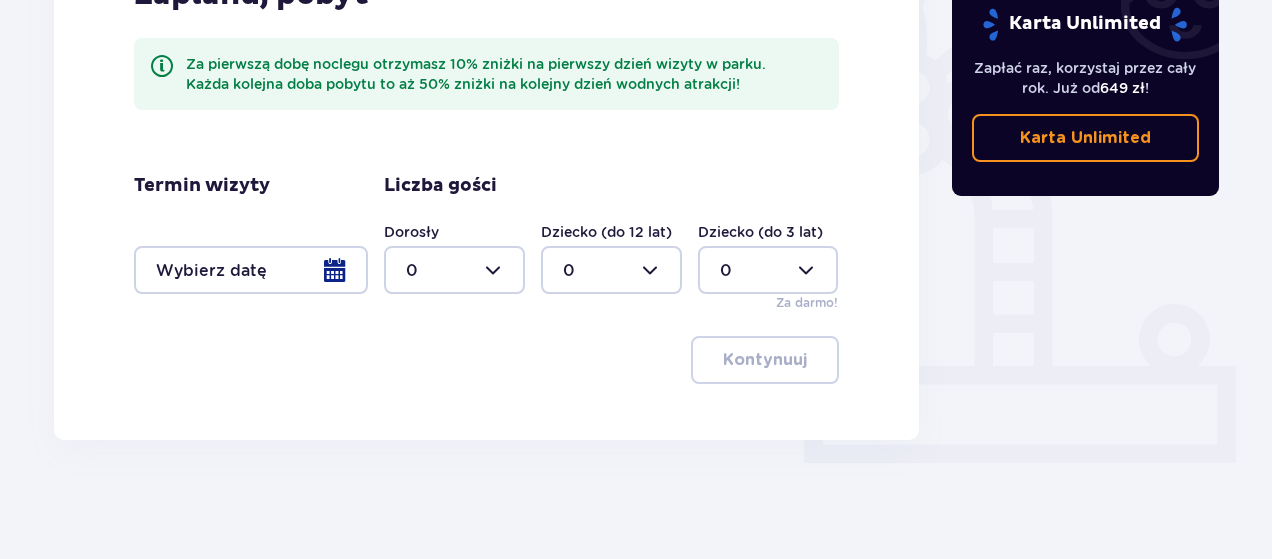 click at bounding box center (251, 270) 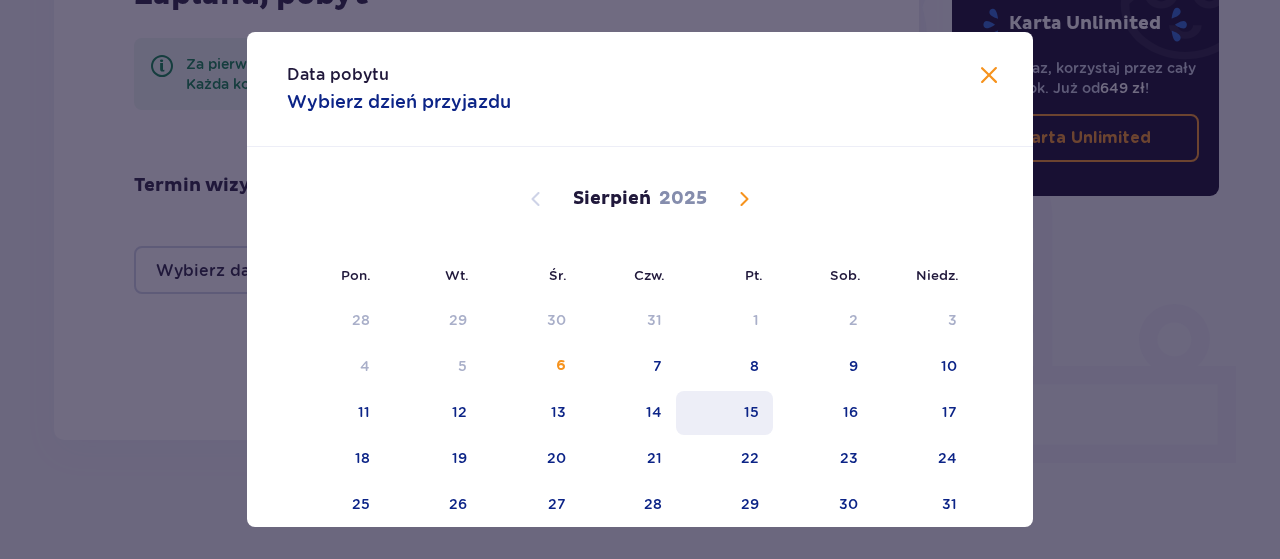 click on "15" at bounding box center (724, 413) 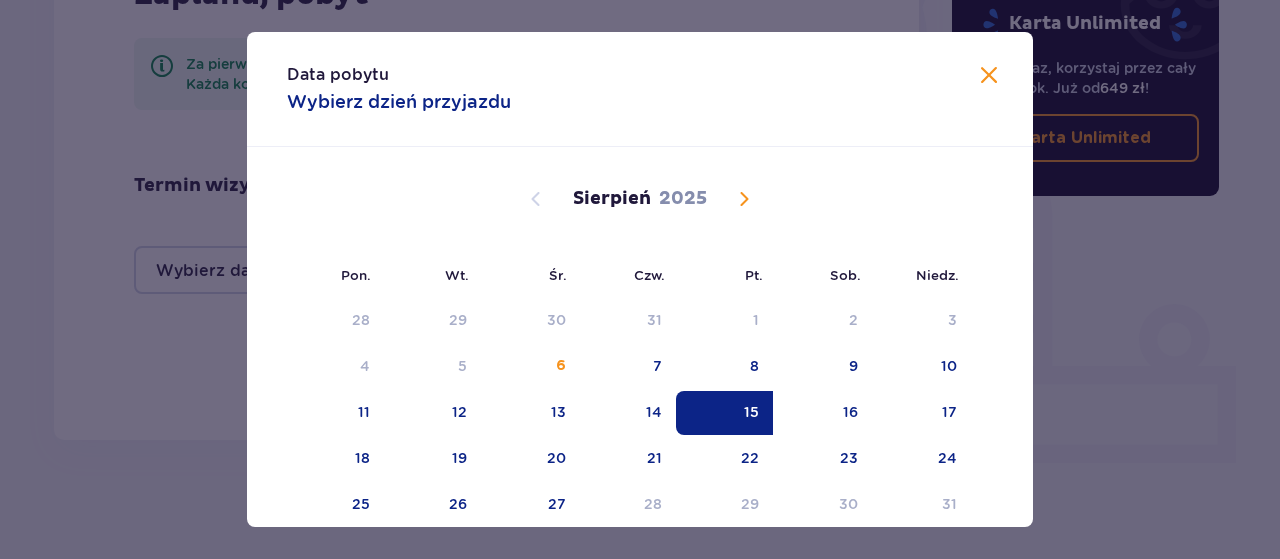 click at bounding box center [989, 76] 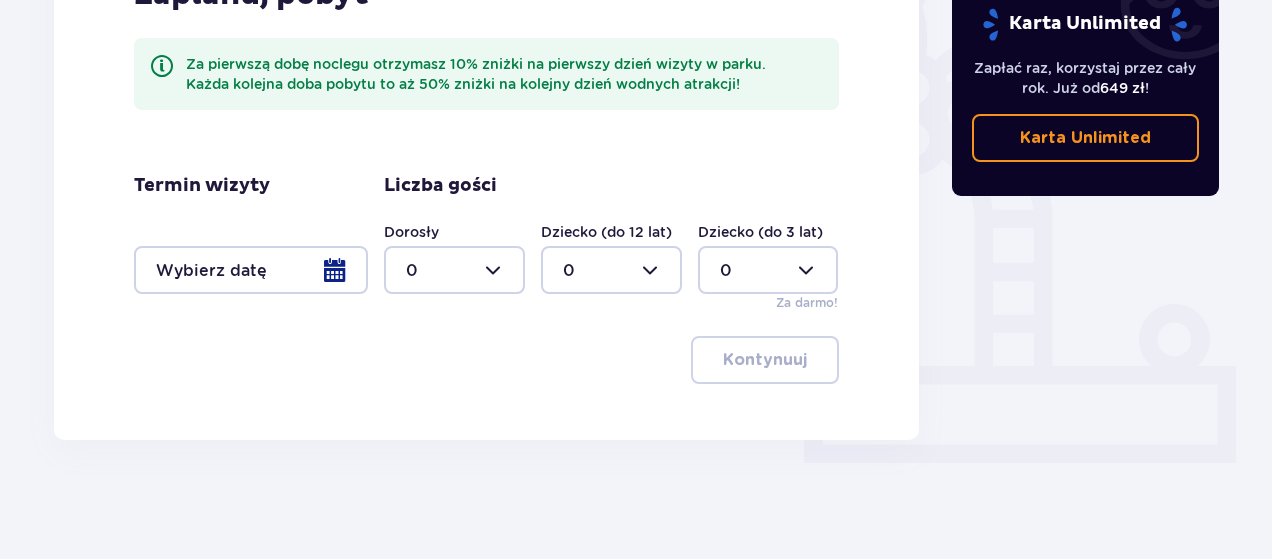 click at bounding box center [251, 270] 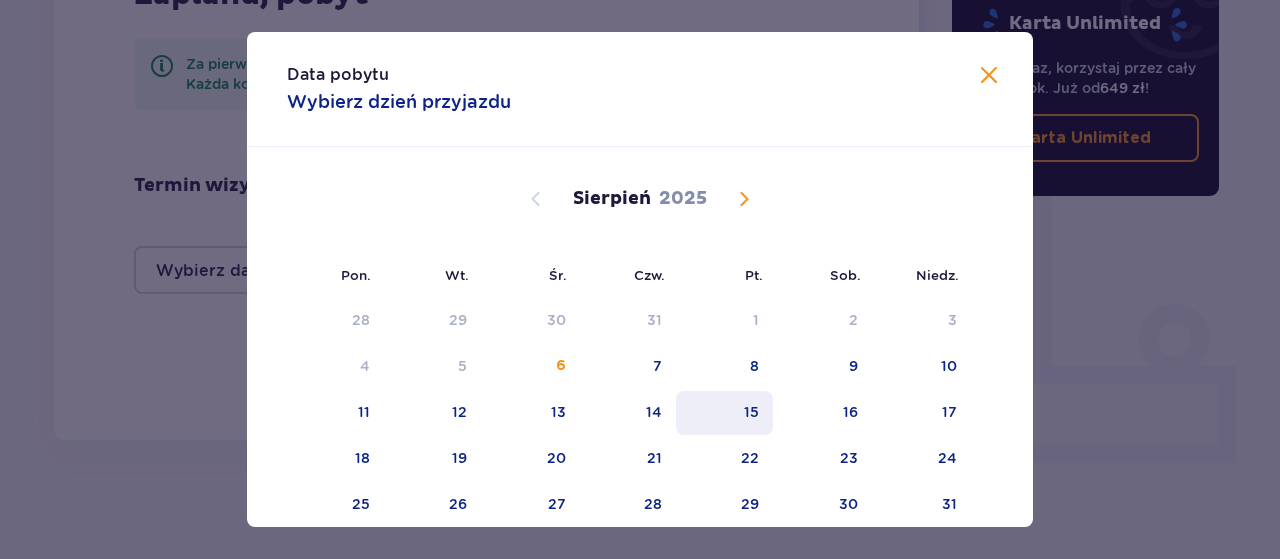 click on "15" at bounding box center (751, 412) 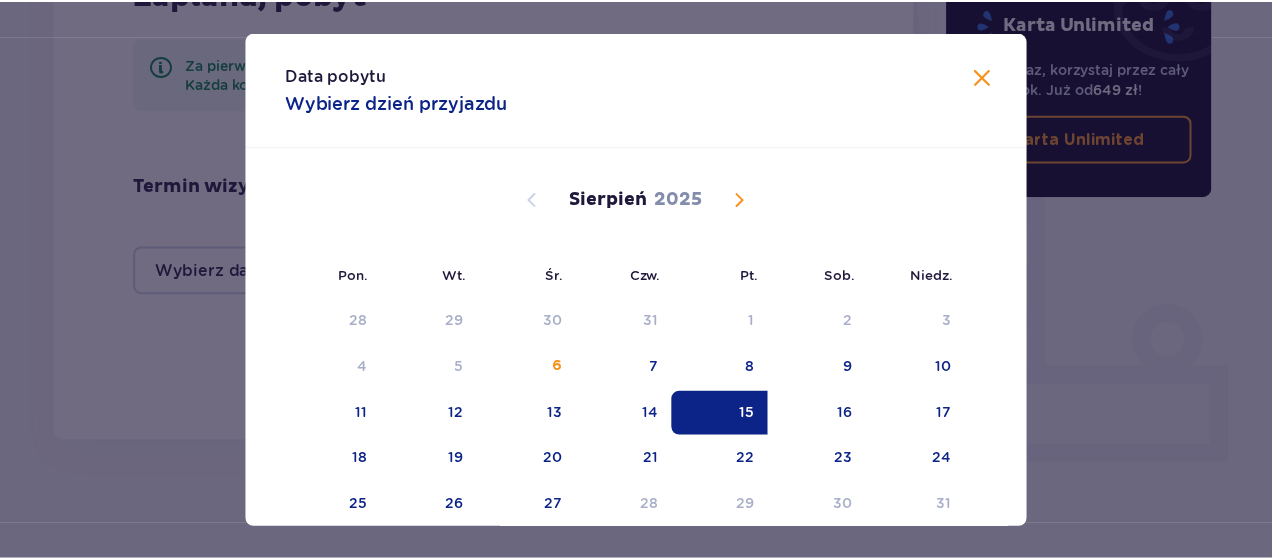 scroll, scrollTop: 91, scrollLeft: 0, axis: vertical 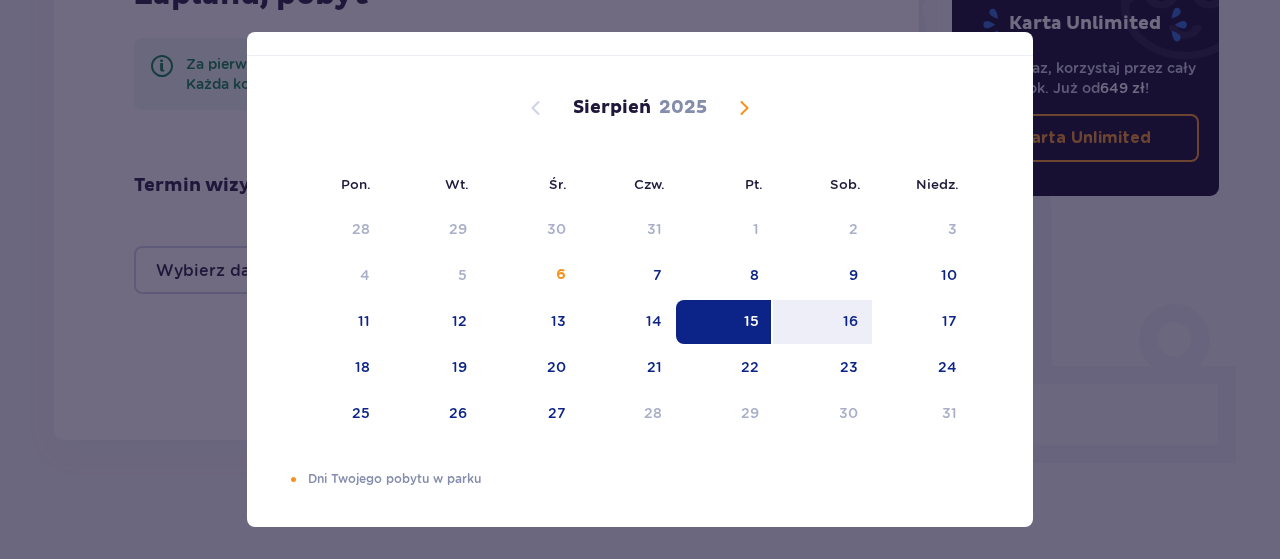 click on "15" at bounding box center [724, 322] 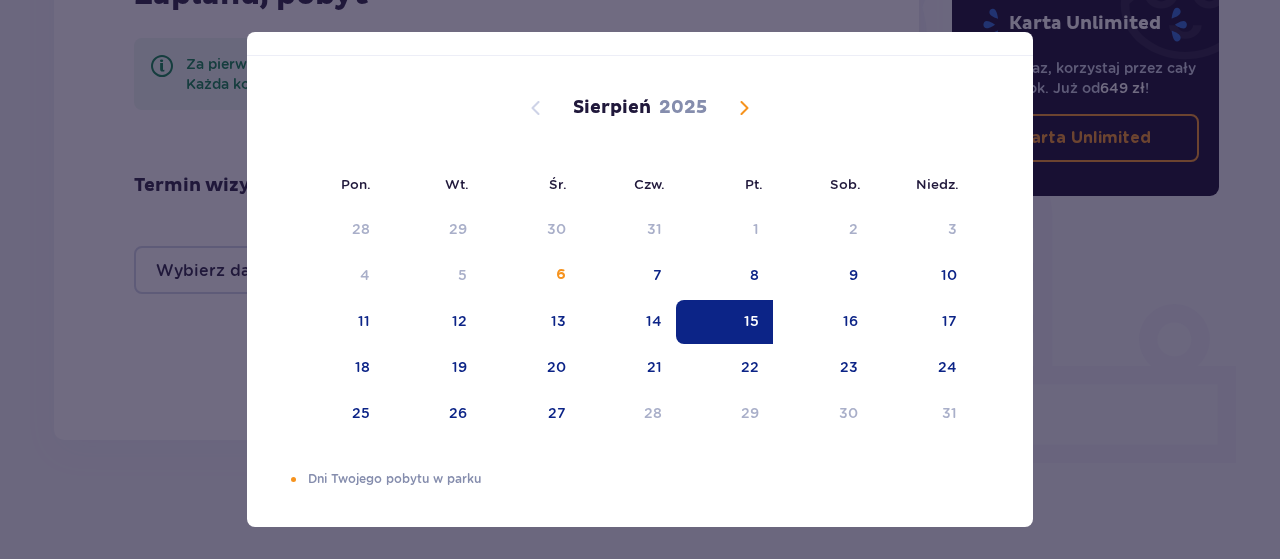 click on "Data pobytu Wybierz dzień przyjazdu Pon. Wt. Śr. Czw. Pt. Sob. Niedz. Lipiec 2025 30 1 2 3 4 5 6 7 8 9 10 11 12 13 14 15 16 17 18 19 20 21 22 23 24 25 26 27 28 29 30 31 1 2 3 Sierpień 2025 28 29 30 31 1 2 3 4 5 6 7 8 9 10 11 12 13 14 15 16 17 18 19 20 21 22 23 24 25 26 27 28 29 30 31 Wrzesień 2025 1 2 3 4 5 6 7 8 9 10 11 12 13 14 15 16 17 18 19 20 21 22 23 24 25 26 27 28 29 30 1 2 3 4 5 Dni Twojego pobytu w parku" at bounding box center [640, 279] 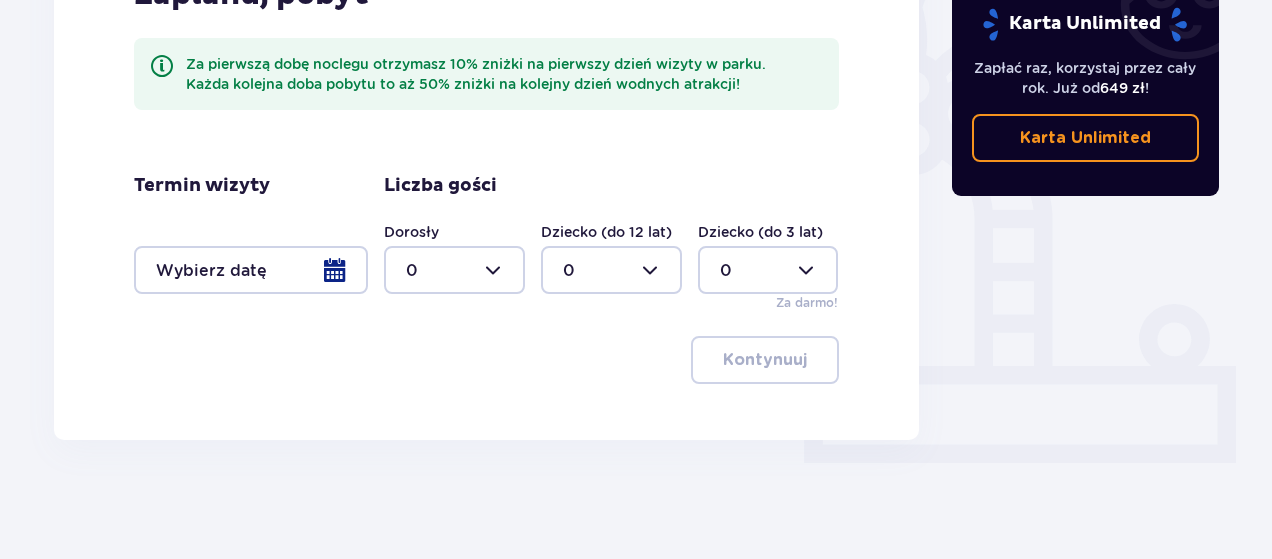 click at bounding box center (454, 270) 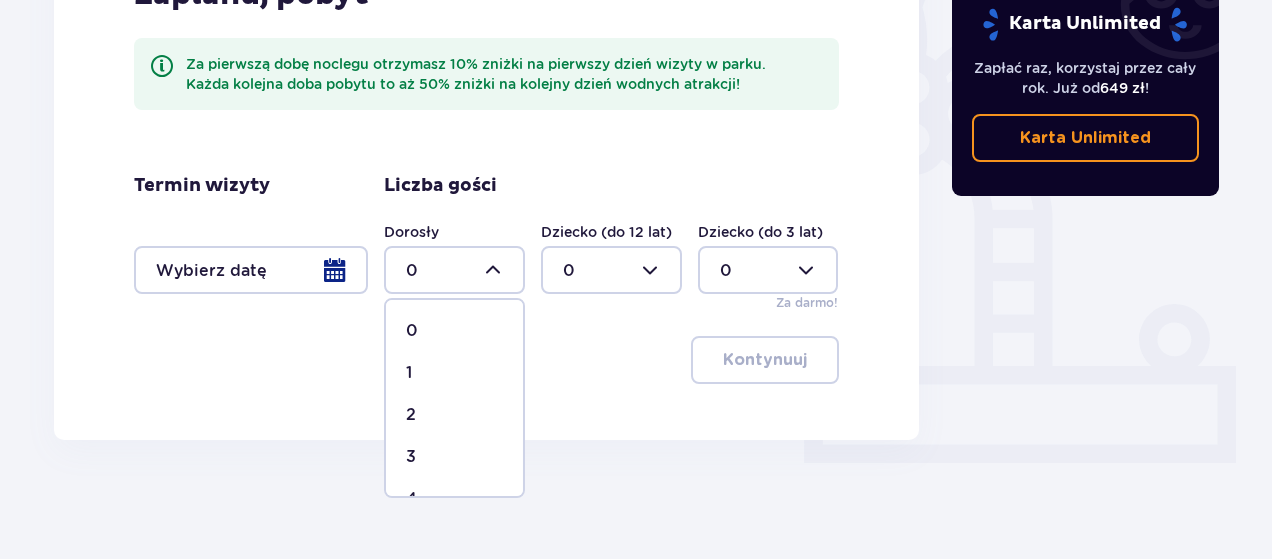 click on "3" at bounding box center [454, 457] 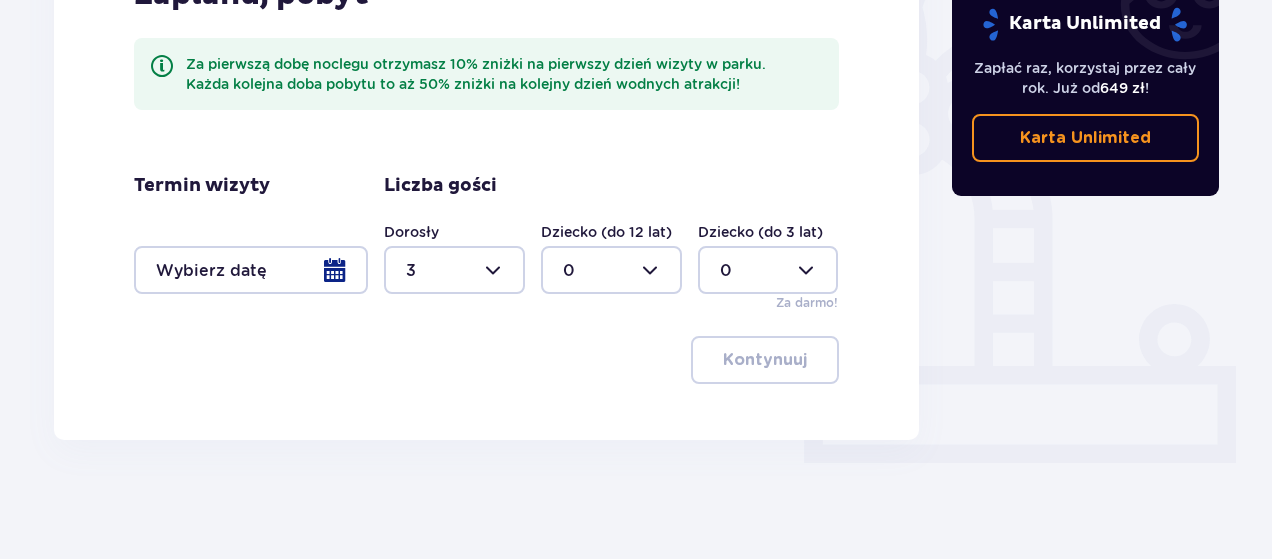click at bounding box center [454, 270] 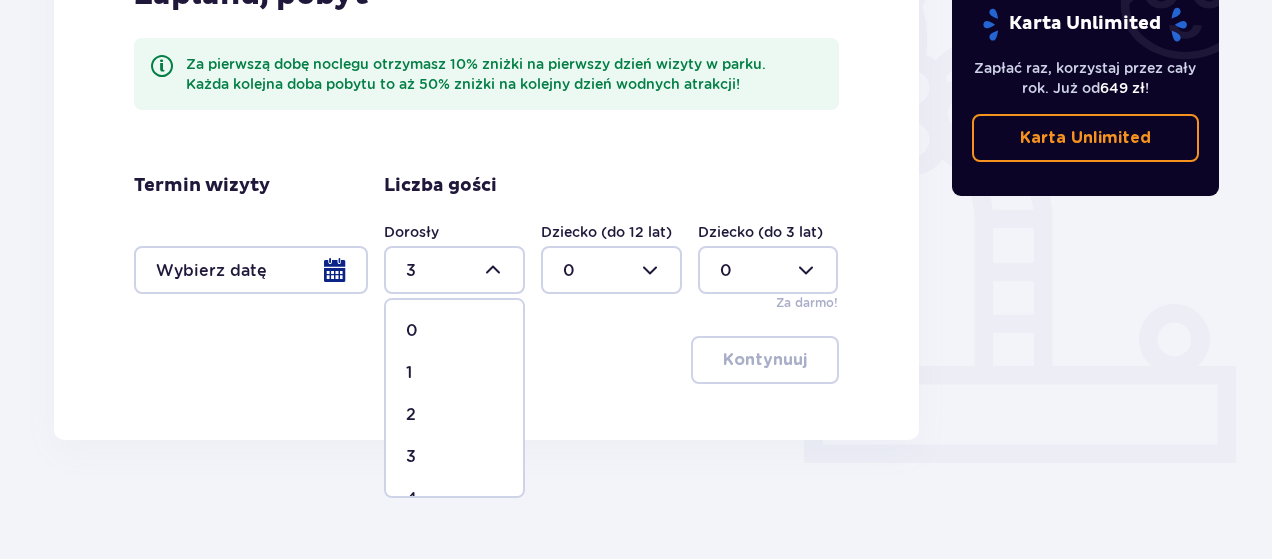 click on "2" at bounding box center [411, 415] 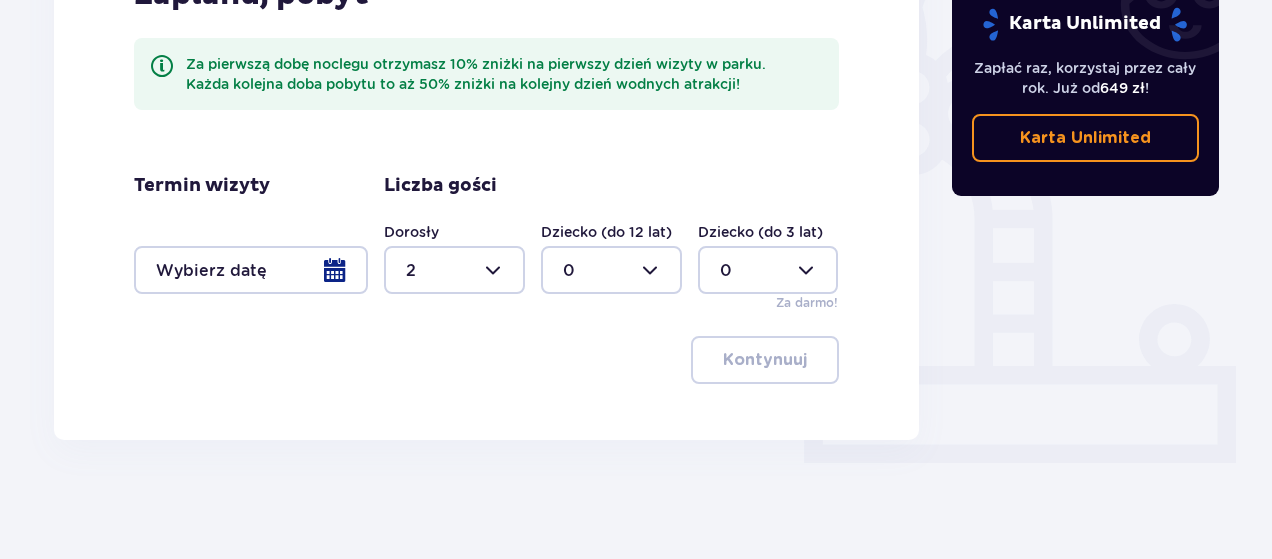 click at bounding box center (611, 270) 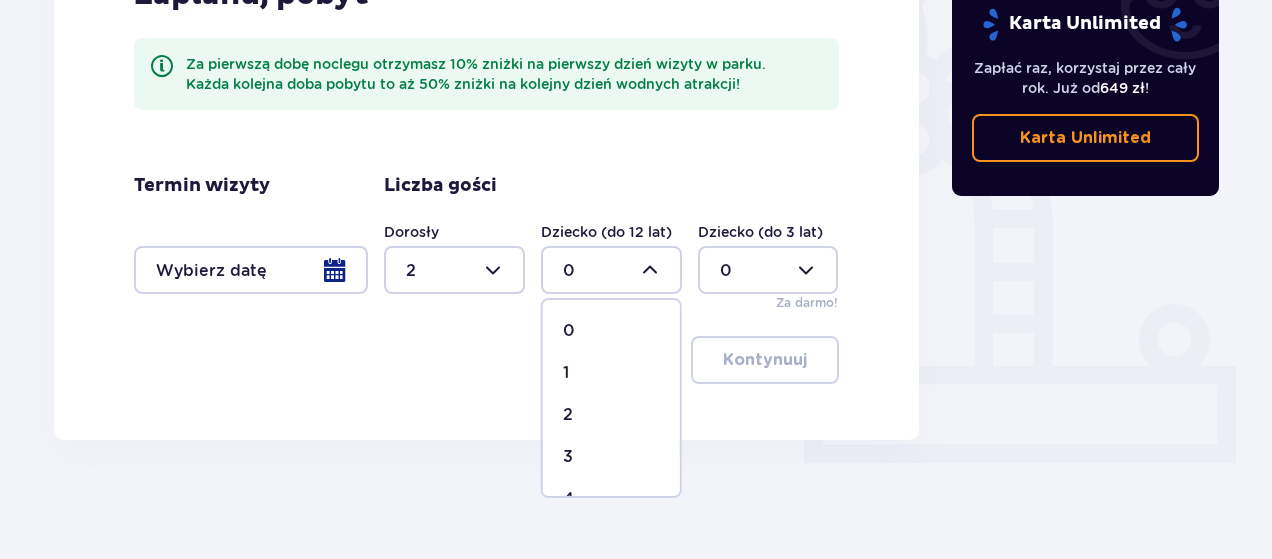 click on "1" at bounding box center (611, 373) 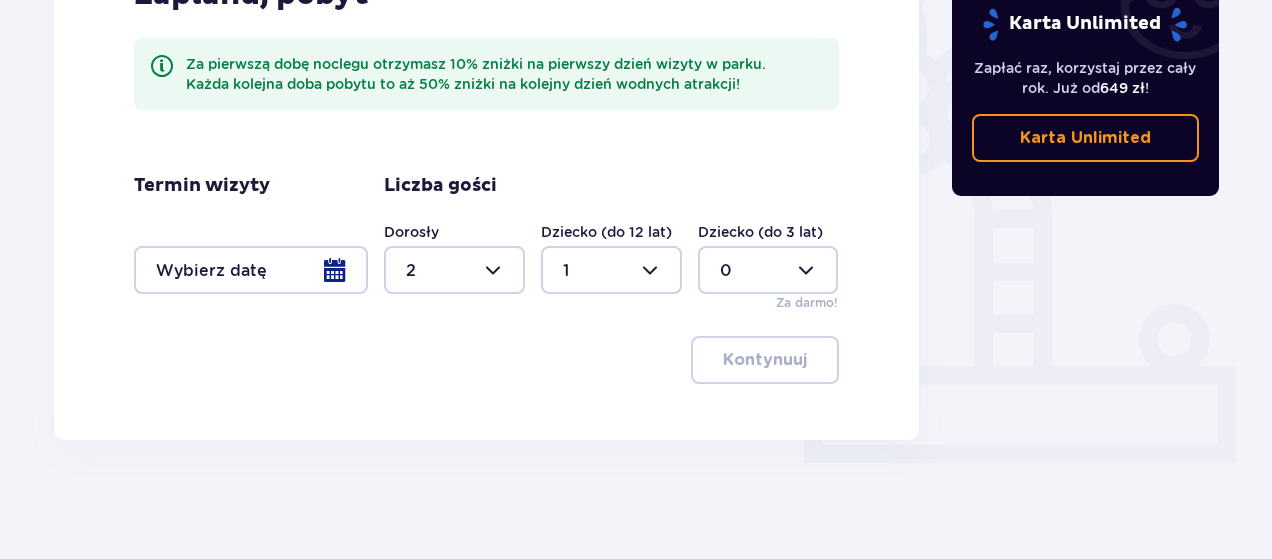 type on "1" 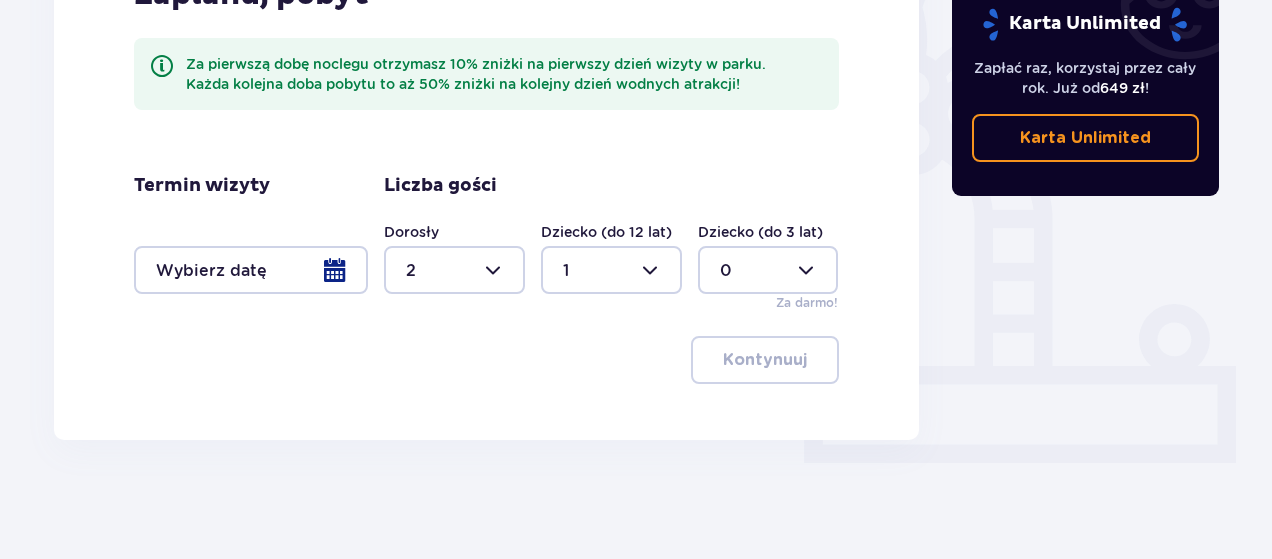 click at bounding box center [251, 270] 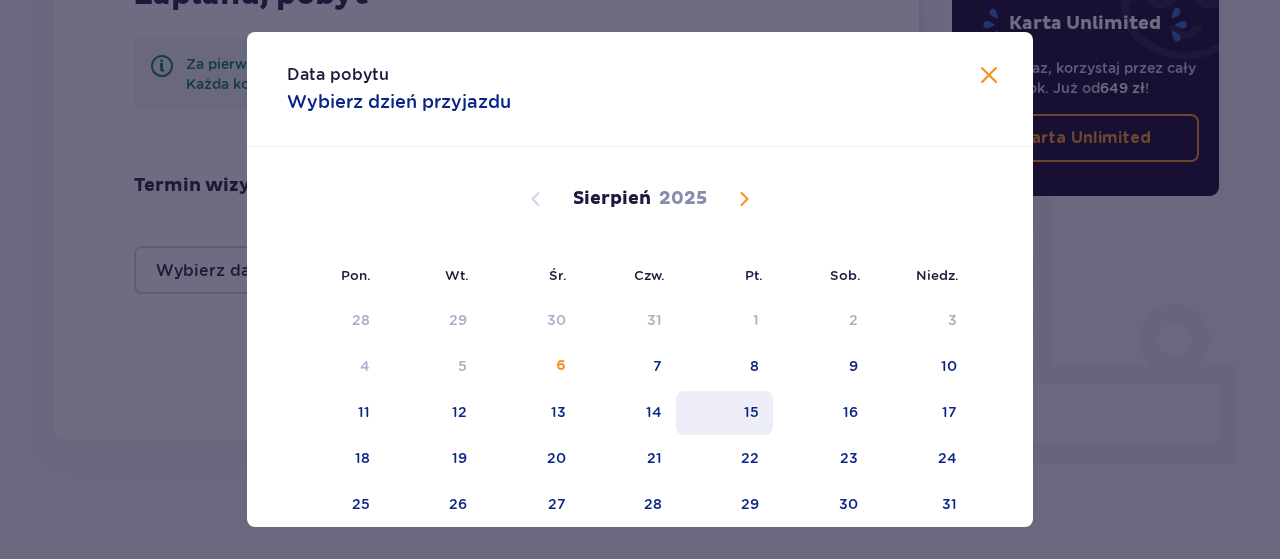 click on "15" at bounding box center [724, 413] 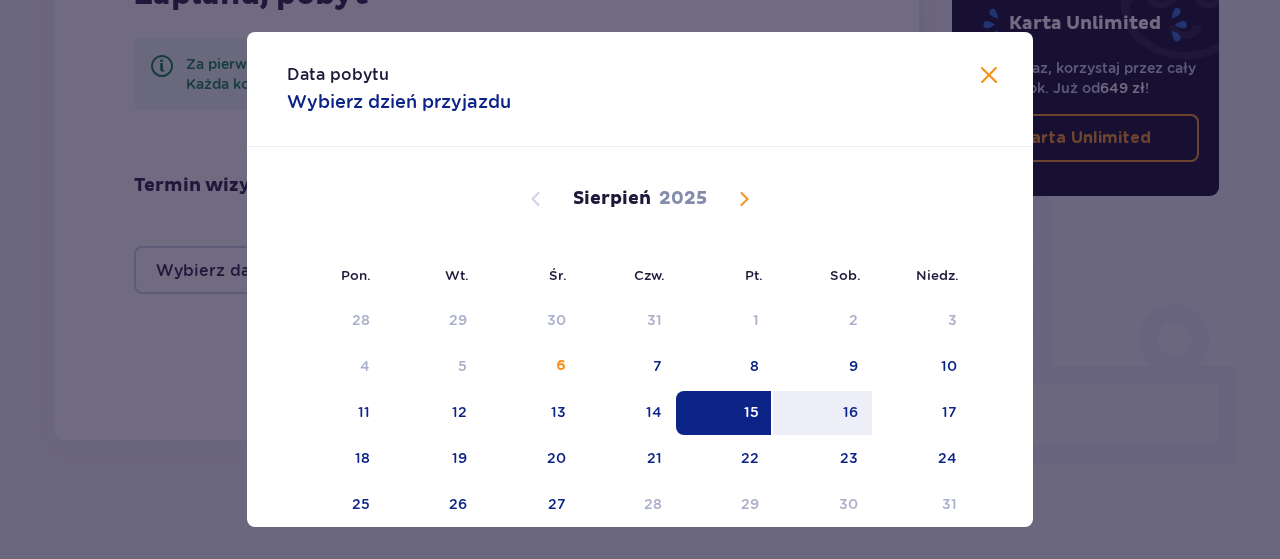 click on "15" at bounding box center [724, 413] 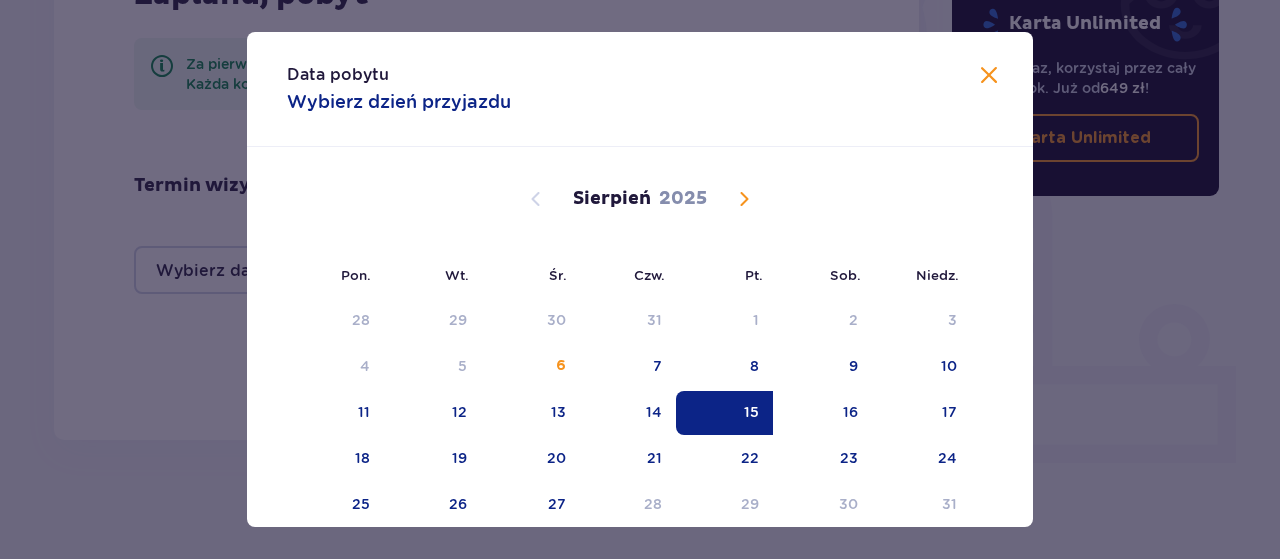 click at bounding box center [989, 76] 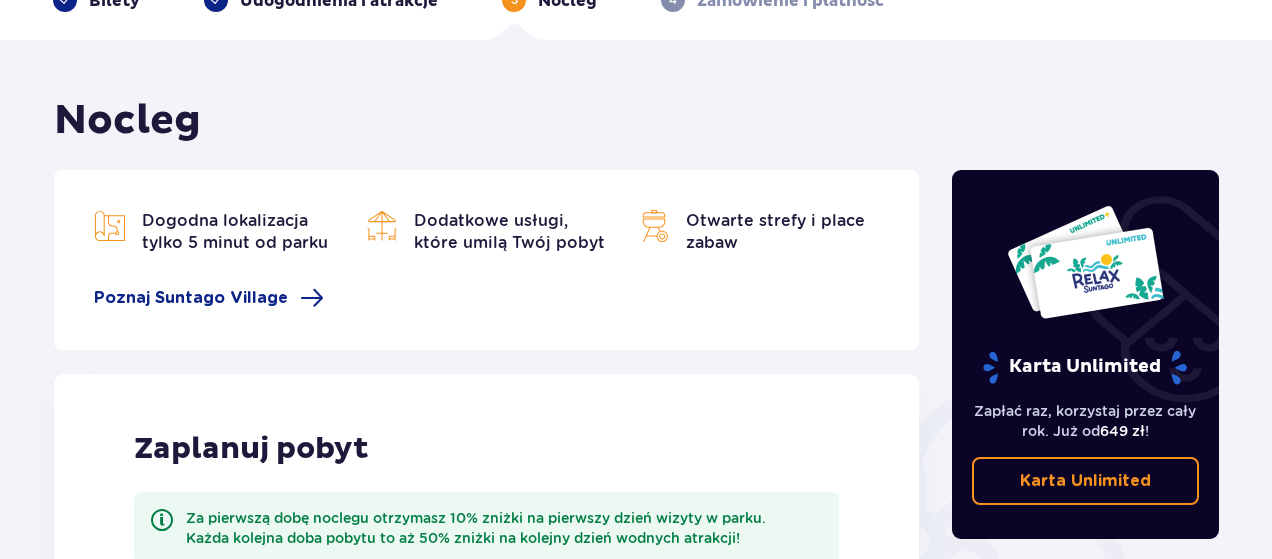 scroll, scrollTop: 0, scrollLeft: 0, axis: both 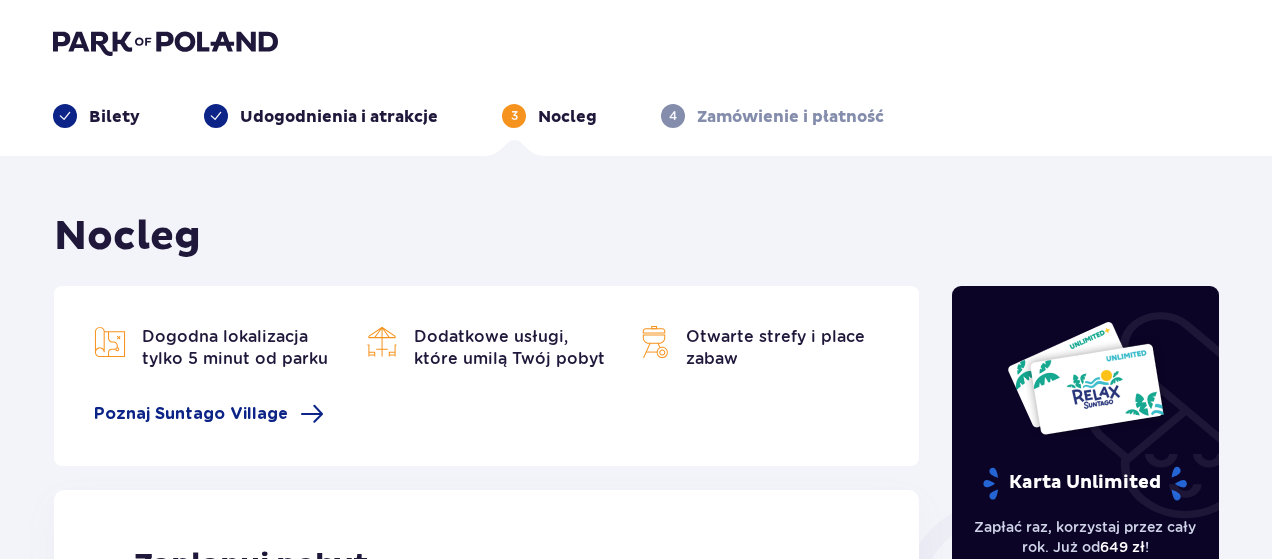 drag, startPoint x: 50, startPoint y: 0, endPoint x: 539, endPoint y: 55, distance: 492.0833 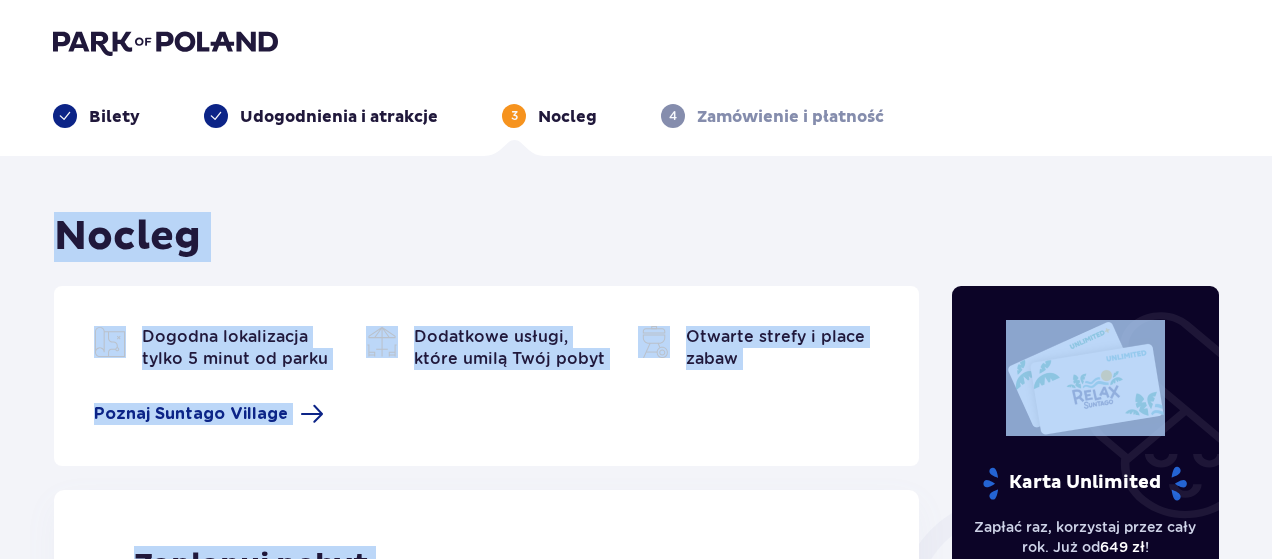 drag, startPoint x: 1270, startPoint y: 117, endPoint x: 1279, endPoint y: 333, distance: 216.18742 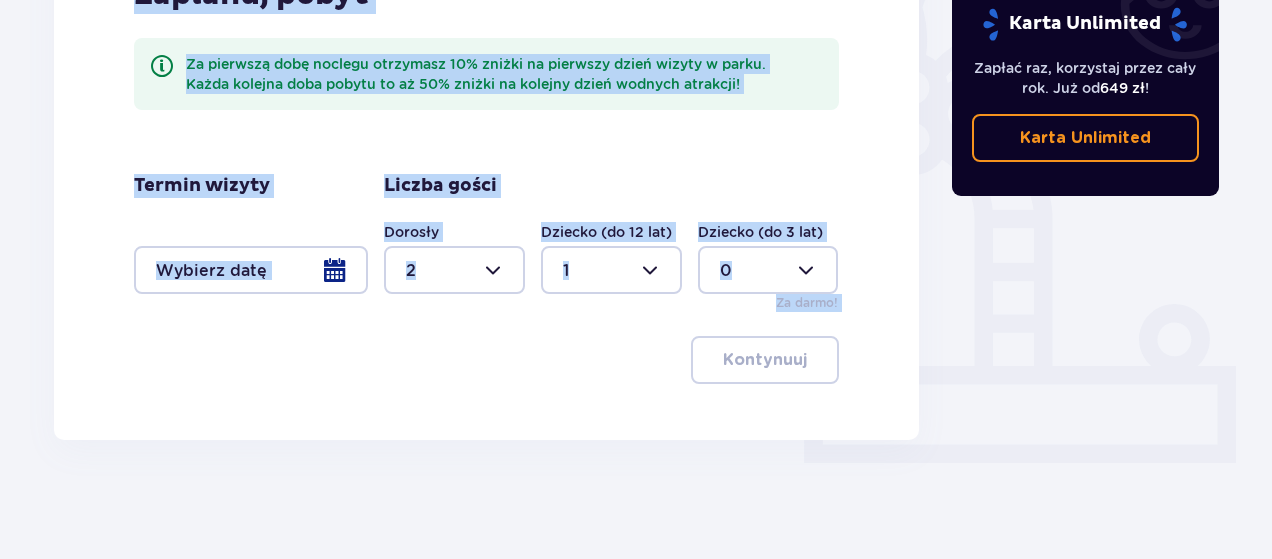 scroll, scrollTop: 0, scrollLeft: 0, axis: both 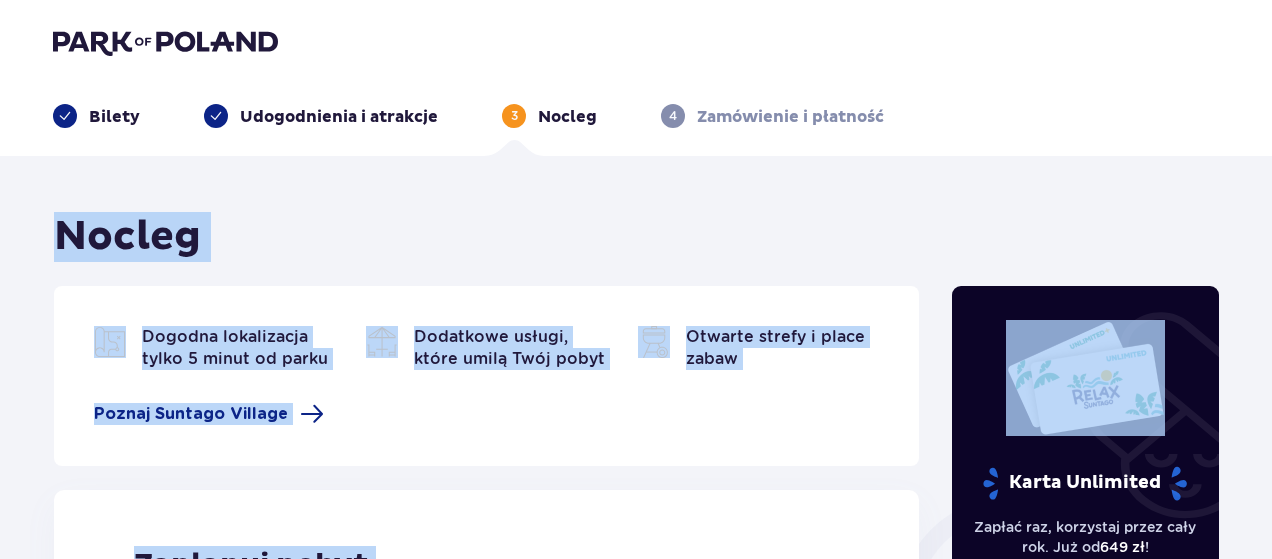 click at bounding box center (165, 42) 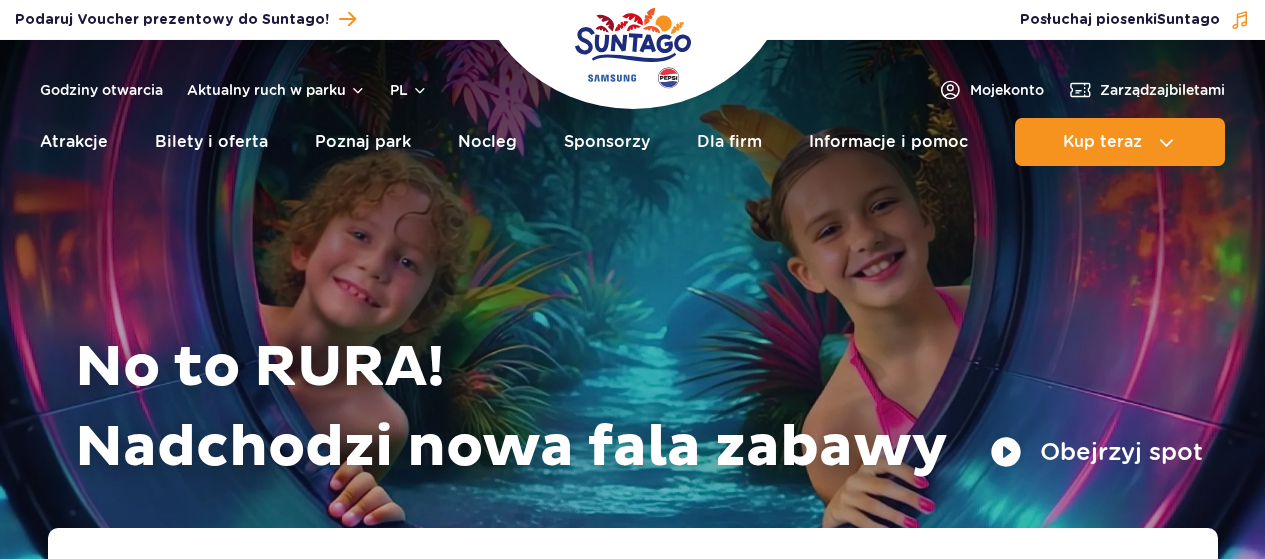 scroll, scrollTop: 0, scrollLeft: 0, axis: both 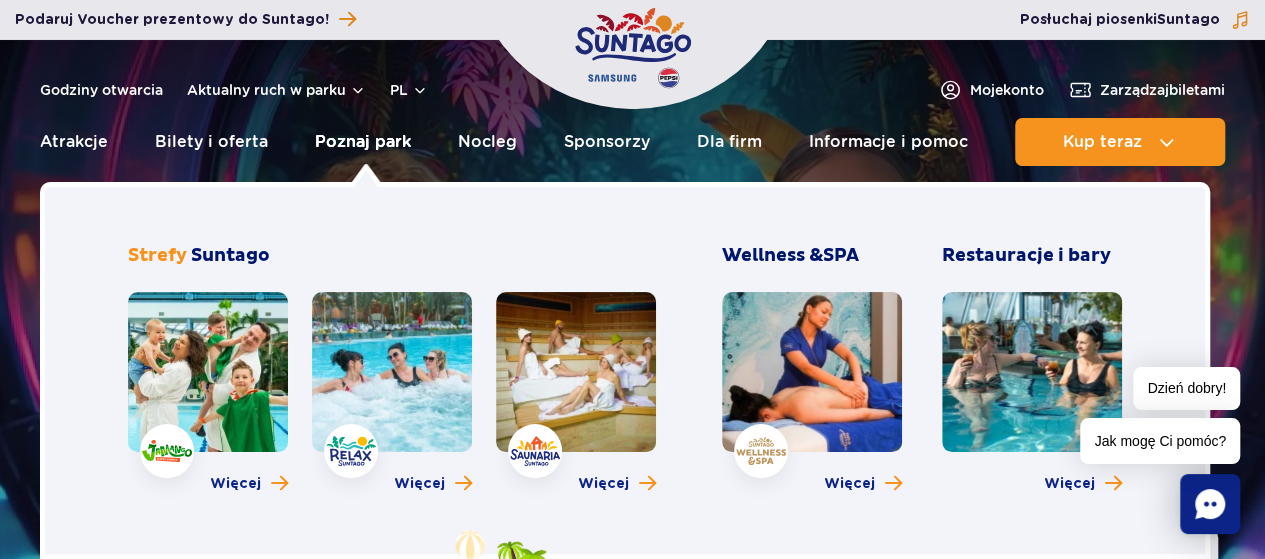 click on "Poznaj park" at bounding box center (363, 142) 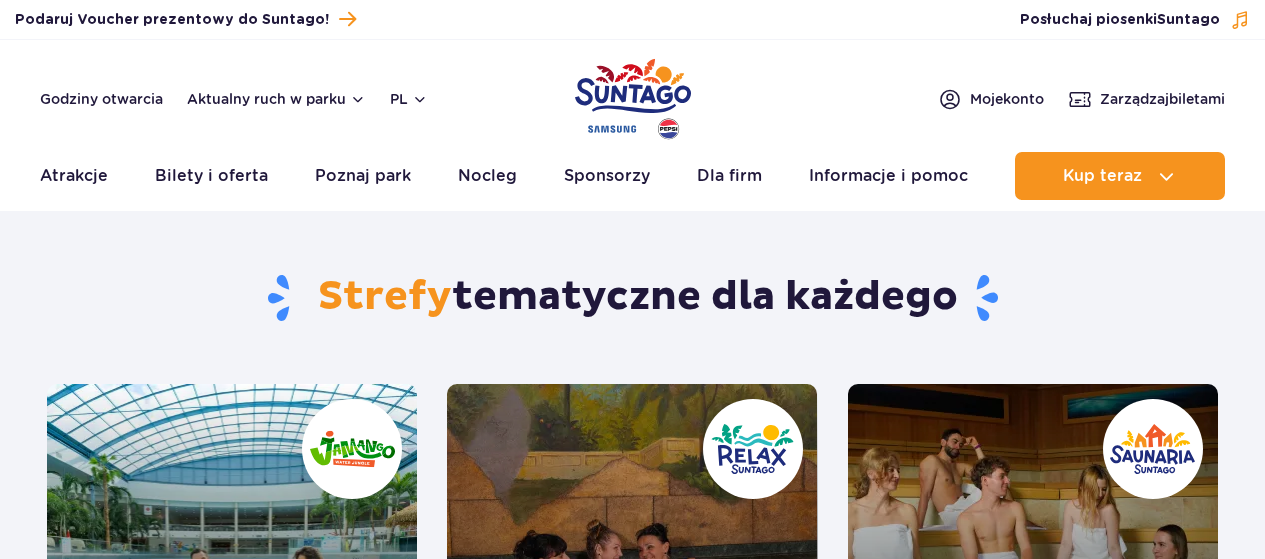 scroll, scrollTop: 0, scrollLeft: 0, axis: both 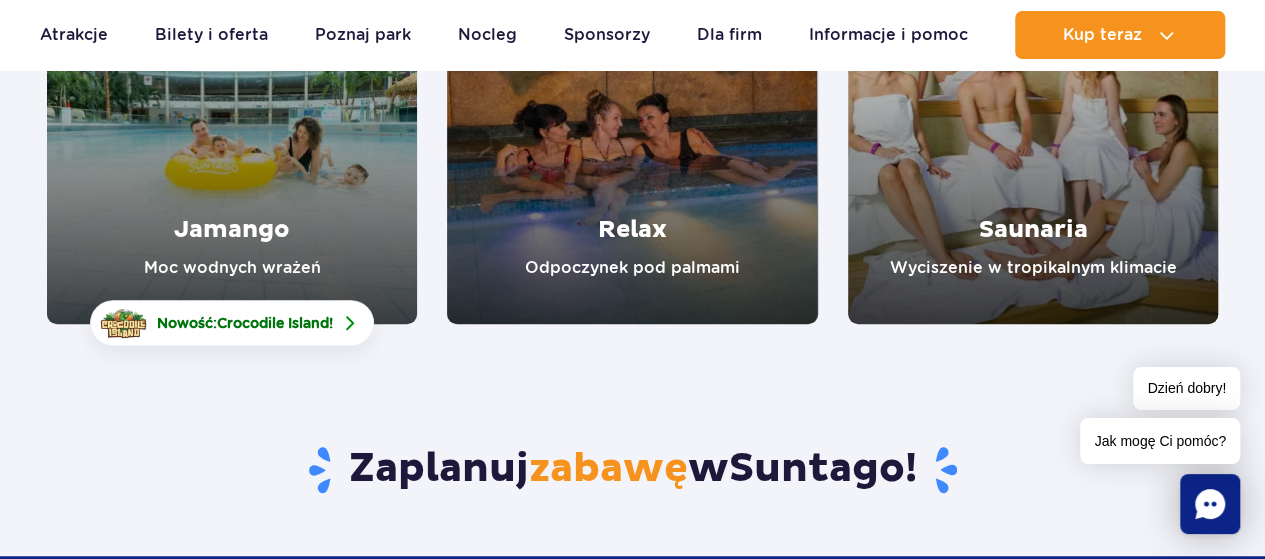 click at bounding box center [232, 139] 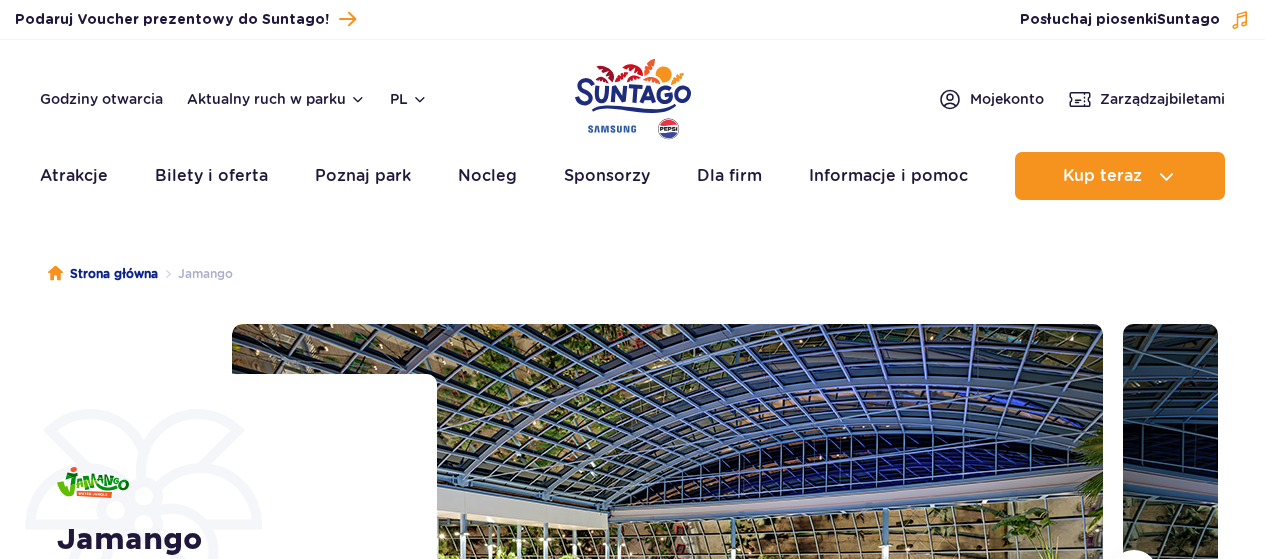 scroll, scrollTop: 0, scrollLeft: 0, axis: both 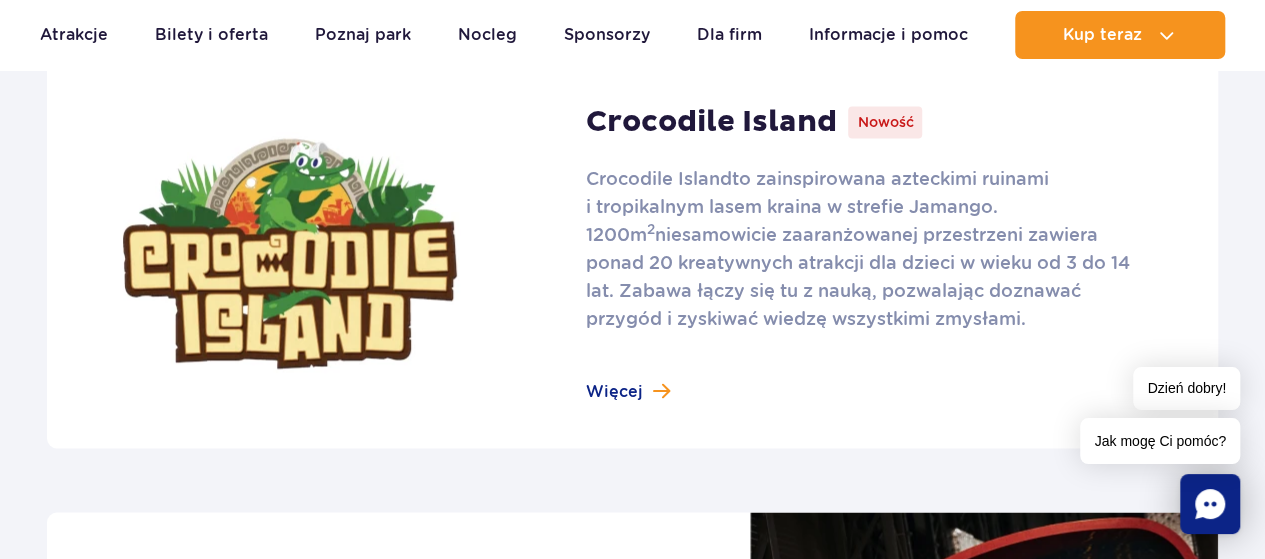 click at bounding box center (632, 253) 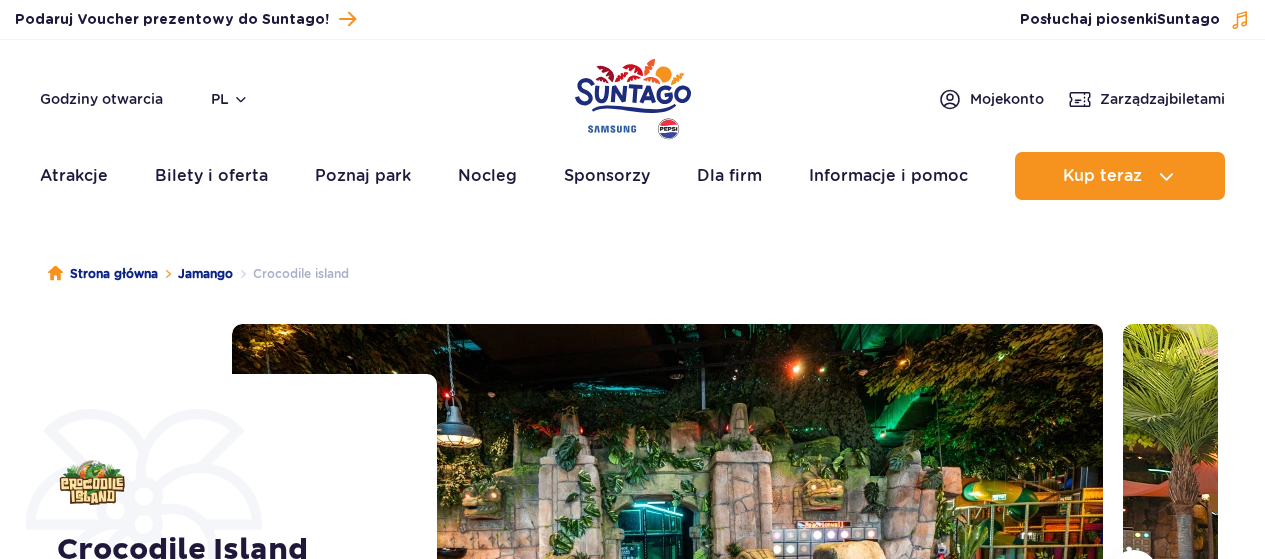 scroll, scrollTop: 0, scrollLeft: 0, axis: both 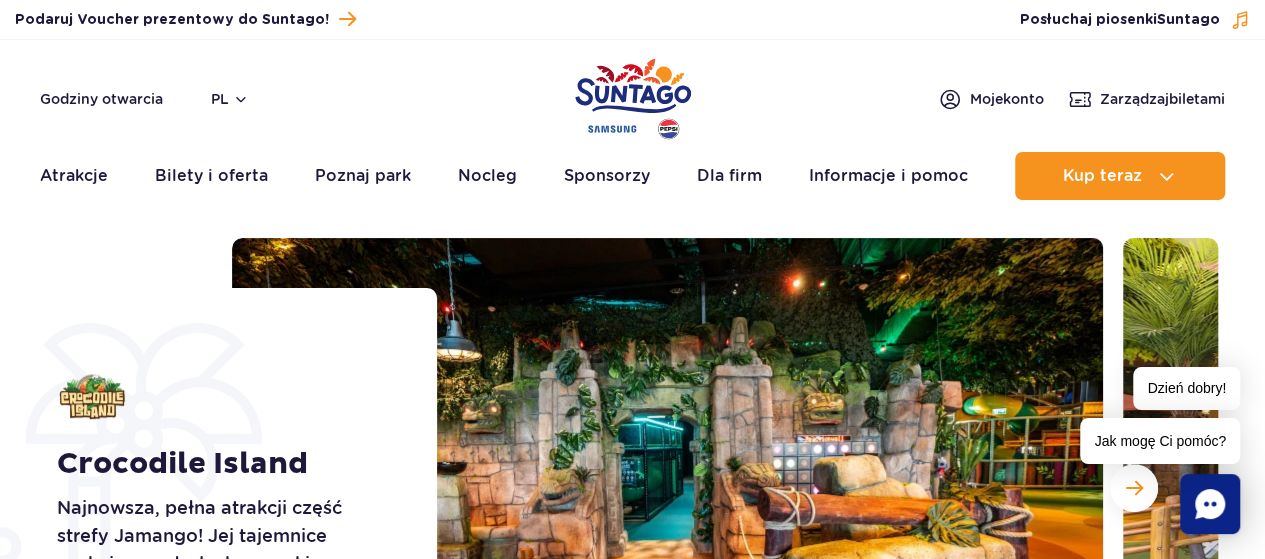 click on "Przejdź do menu
Przejdź do treści
Przejdź do stopki
Mapa serwisu
Dzień dobry! Jak mogę Ci pomóc?
Podaruj voucher
Podaruj Voucher prezentowy do Suntago!
Zarządzaj biletami
Suntago" at bounding box center (632, 3187) 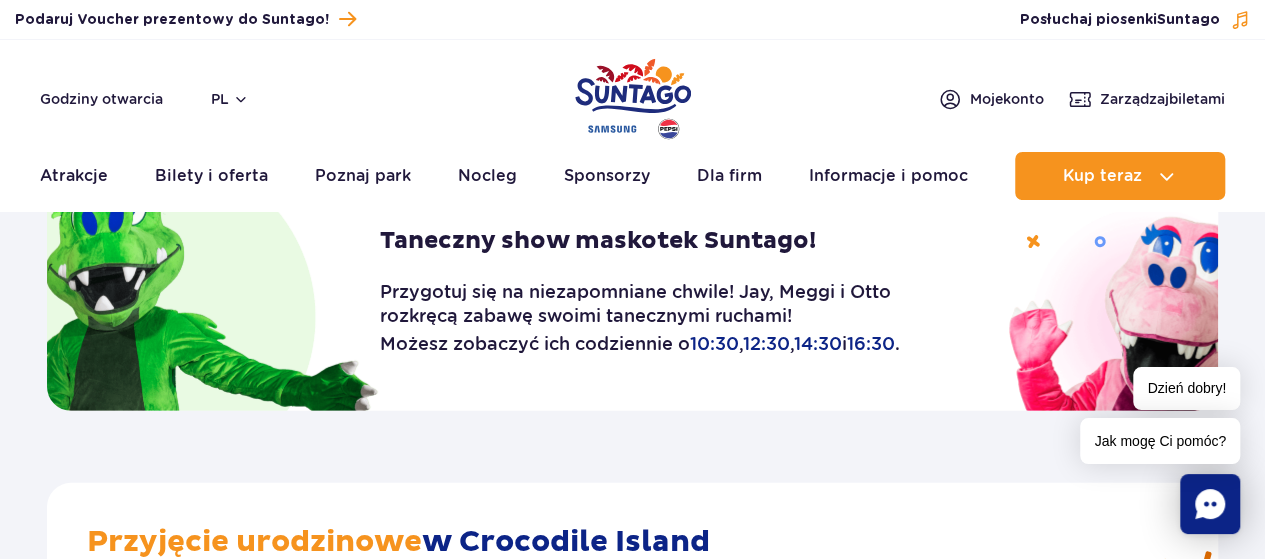 scroll, scrollTop: 2786, scrollLeft: 0, axis: vertical 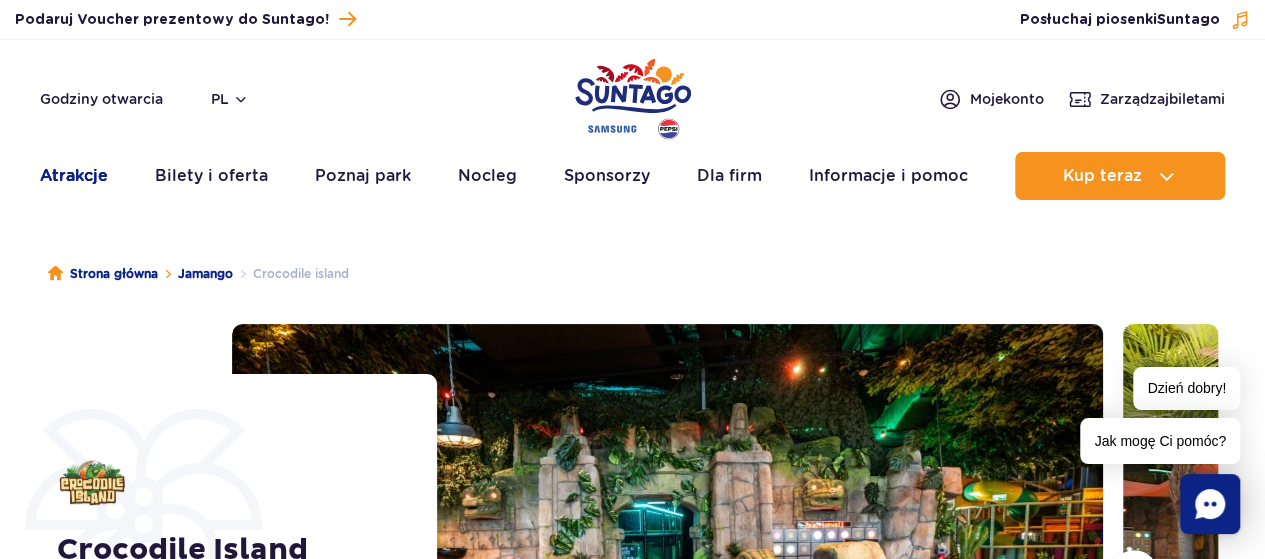 click on "Atrakcje" at bounding box center (74, 176) 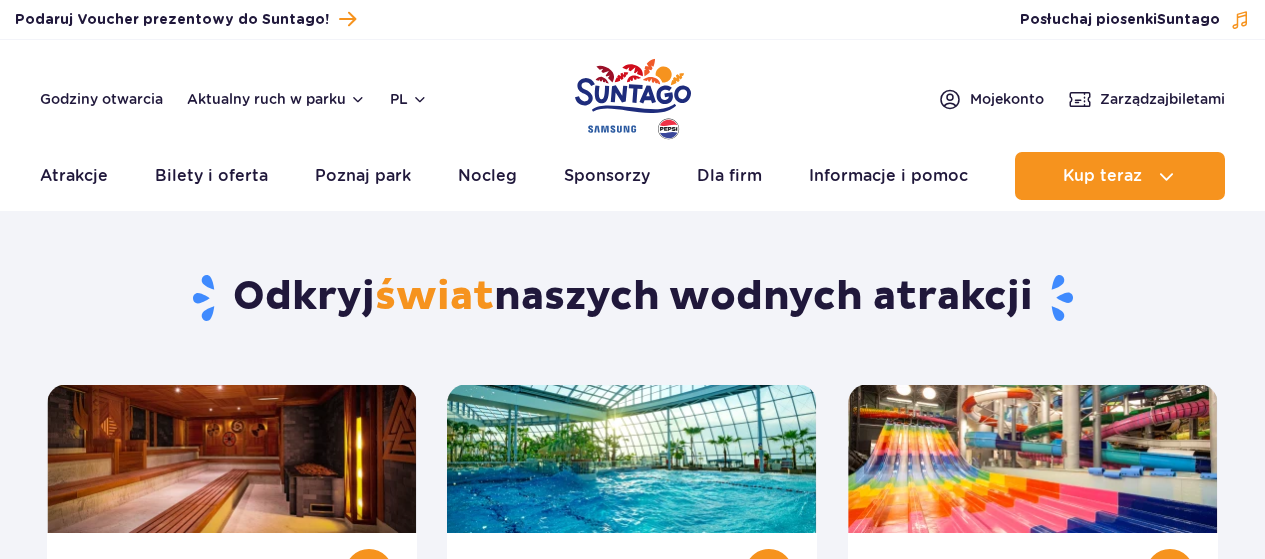 scroll, scrollTop: 0, scrollLeft: 0, axis: both 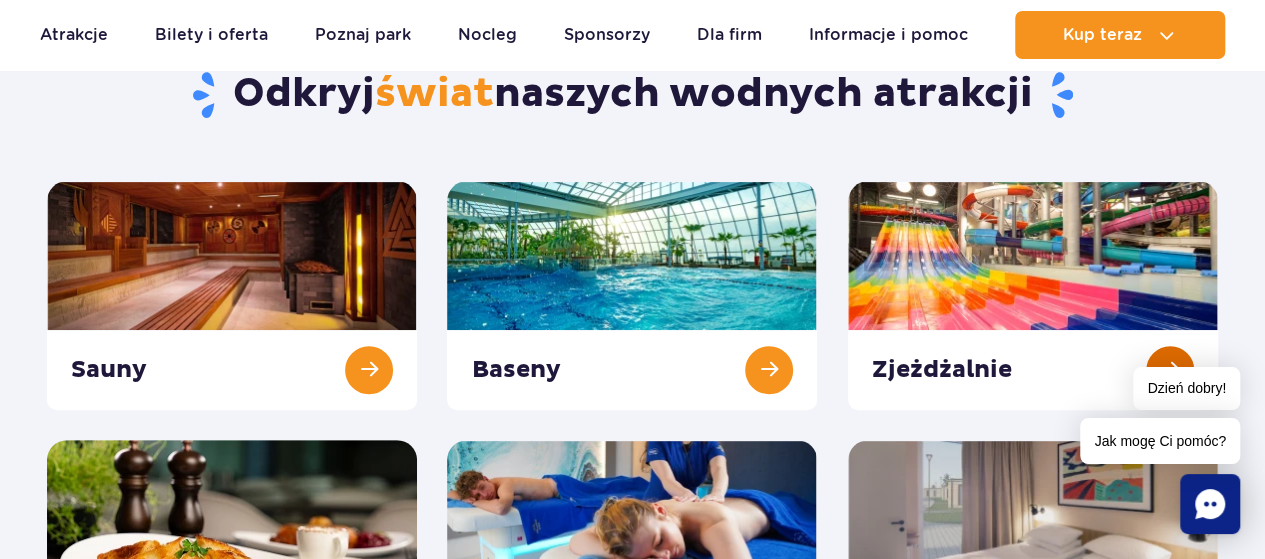 click at bounding box center [1033, 295] 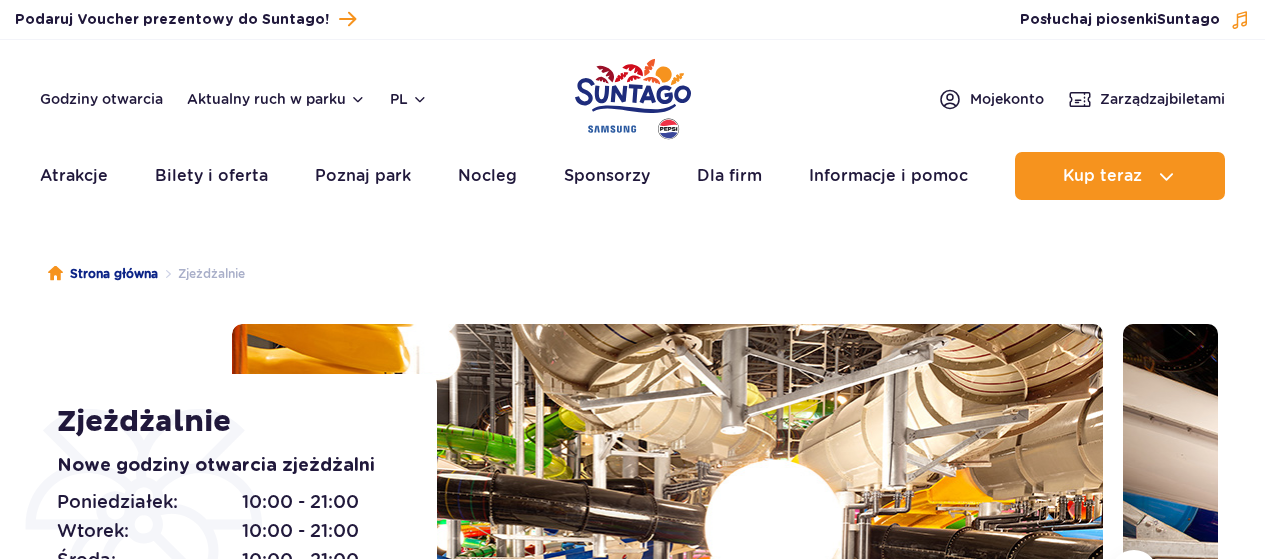 scroll, scrollTop: 0, scrollLeft: 0, axis: both 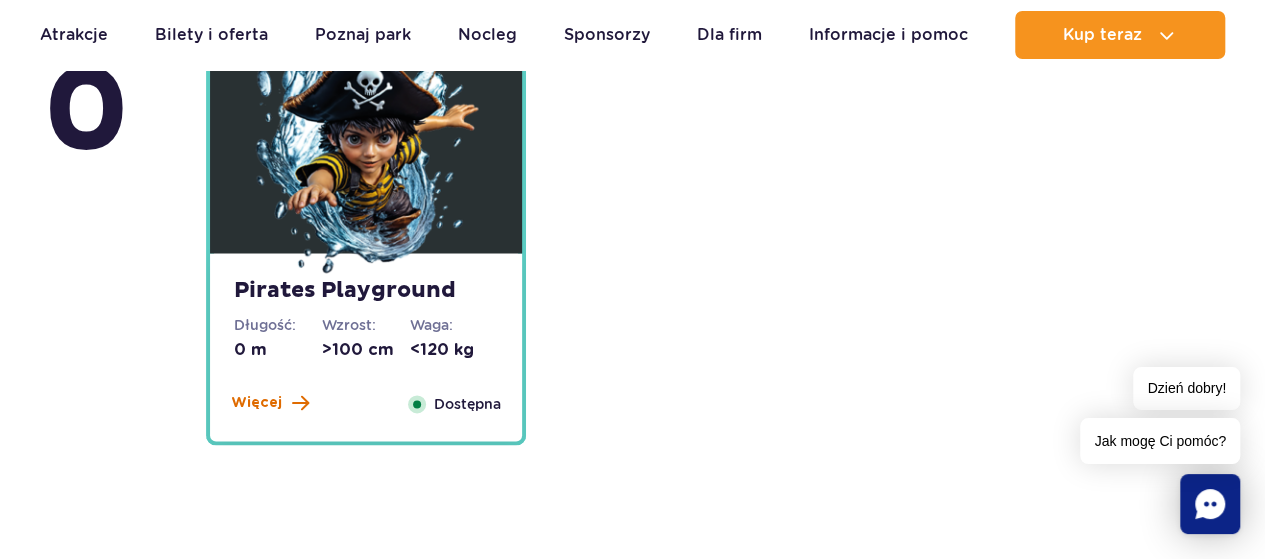 click on "Więcej" at bounding box center (256, 403) 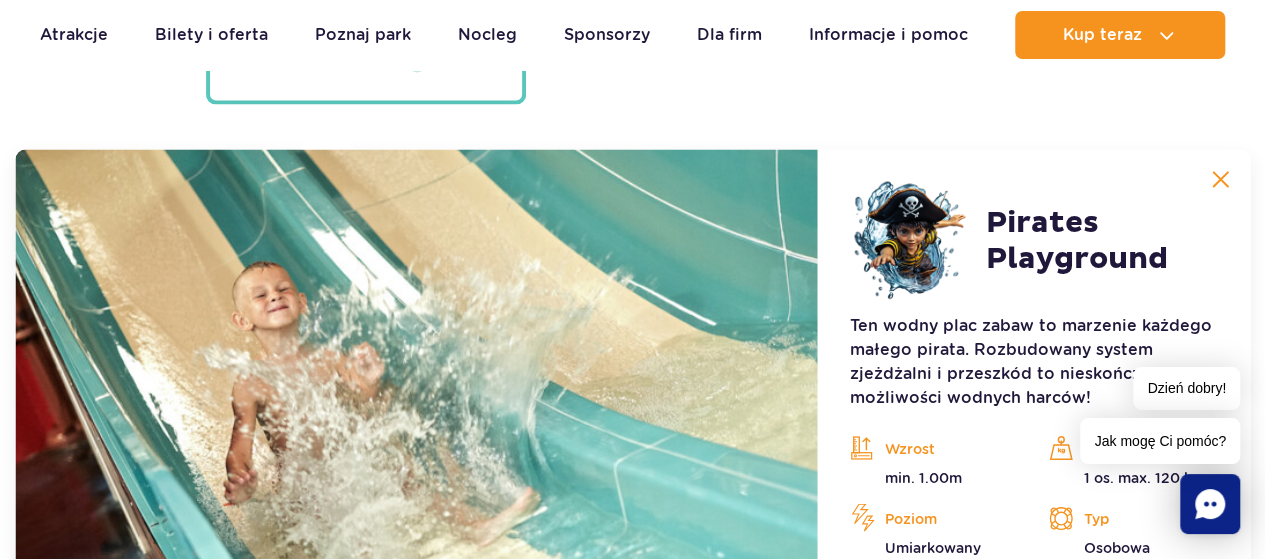 scroll, scrollTop: 5412, scrollLeft: 0, axis: vertical 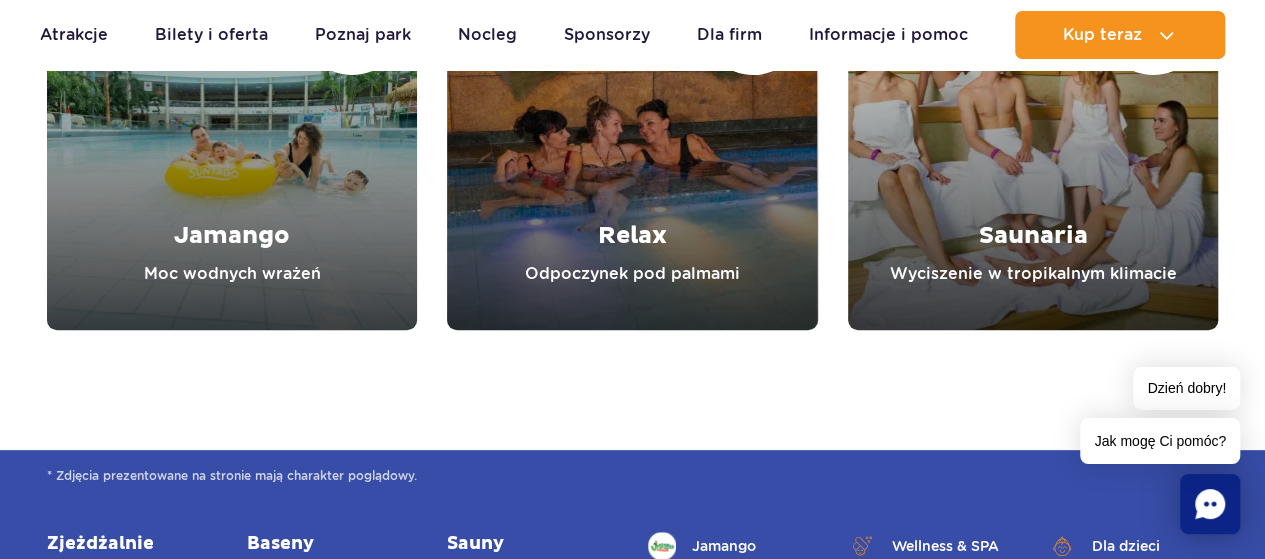click at bounding box center (232, 145) 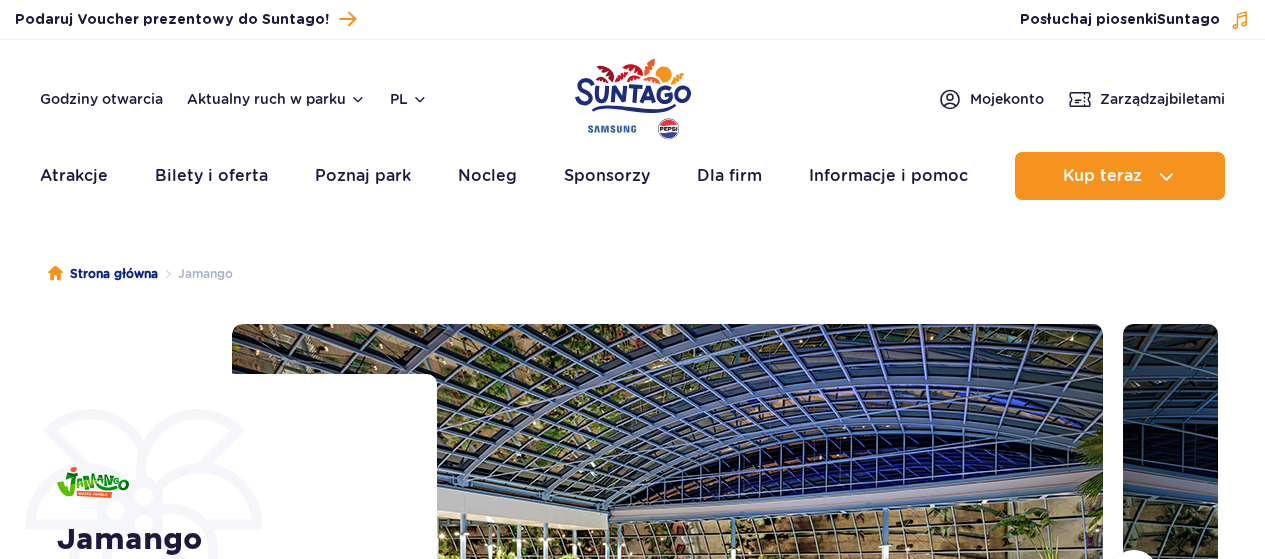 scroll, scrollTop: 0, scrollLeft: 0, axis: both 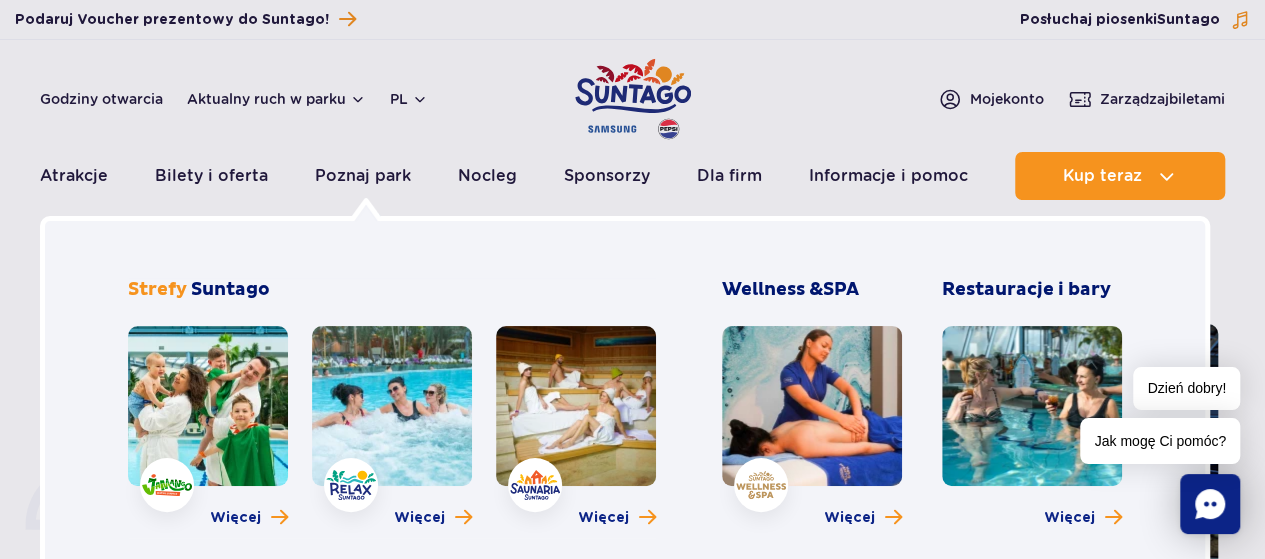 click at bounding box center (392, 406) 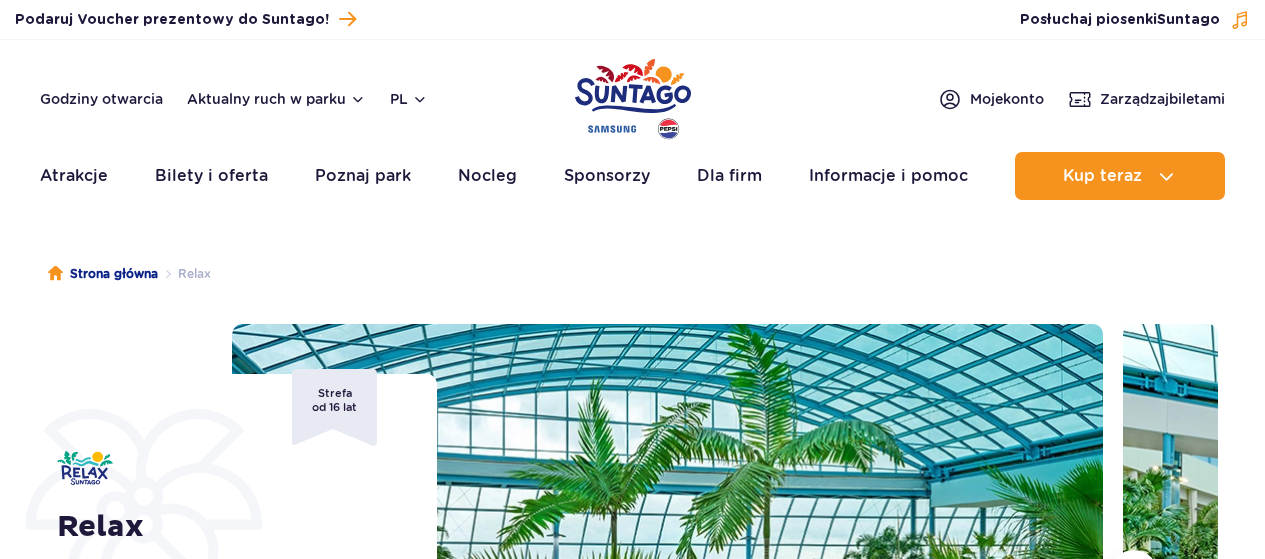 scroll, scrollTop: 0, scrollLeft: 0, axis: both 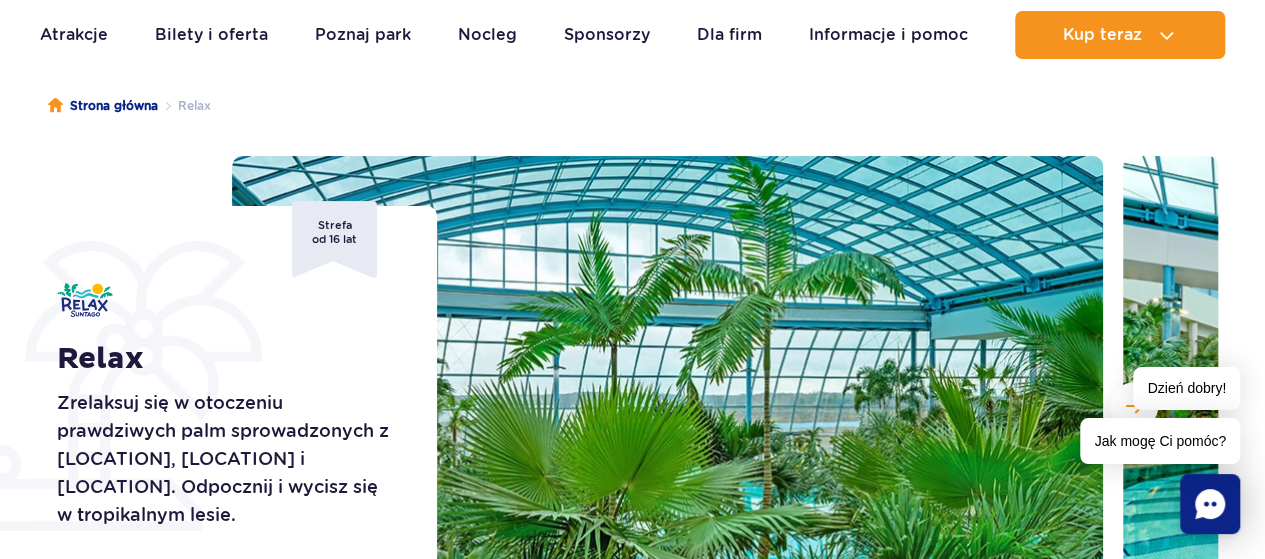 click on "Dzień dobry!" at bounding box center [1186, 388] 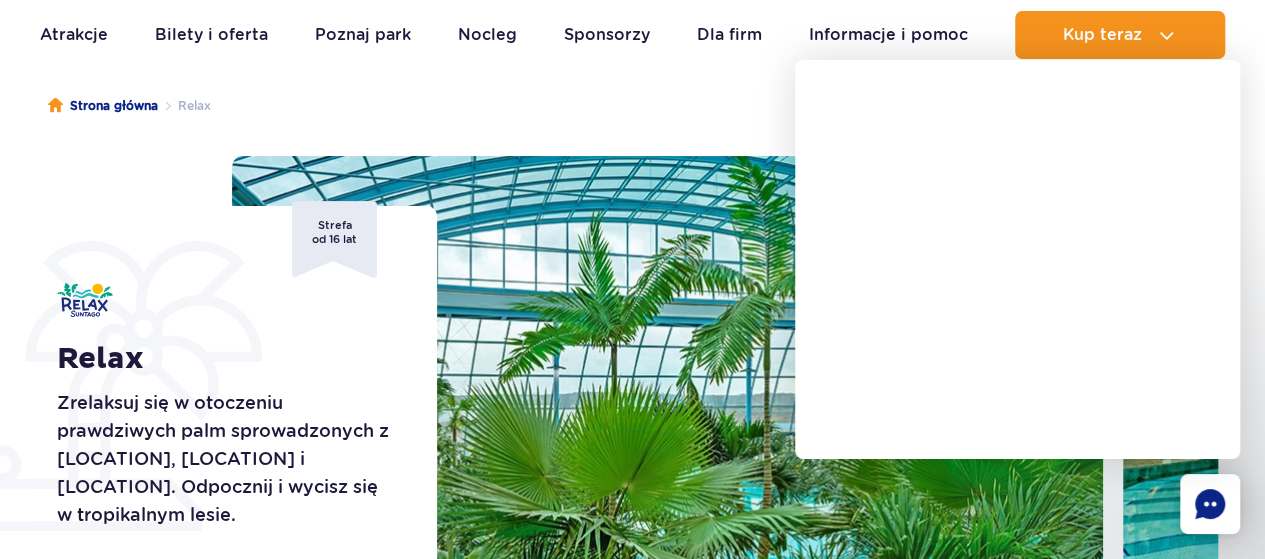 click at bounding box center [667, 406] 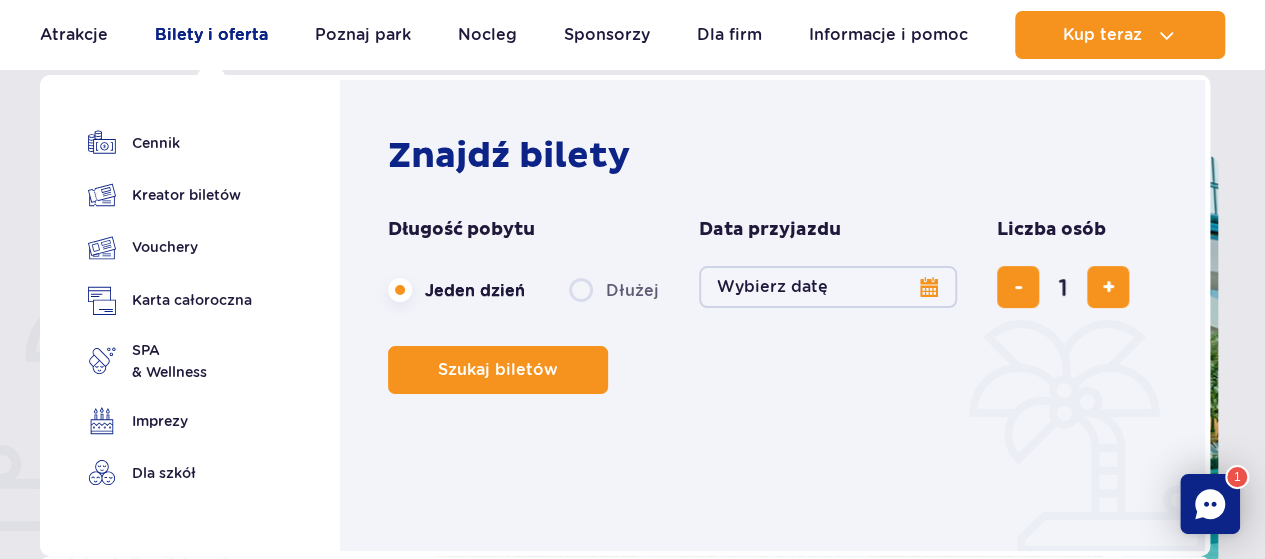 click on "Bilety i oferta" at bounding box center (211, 35) 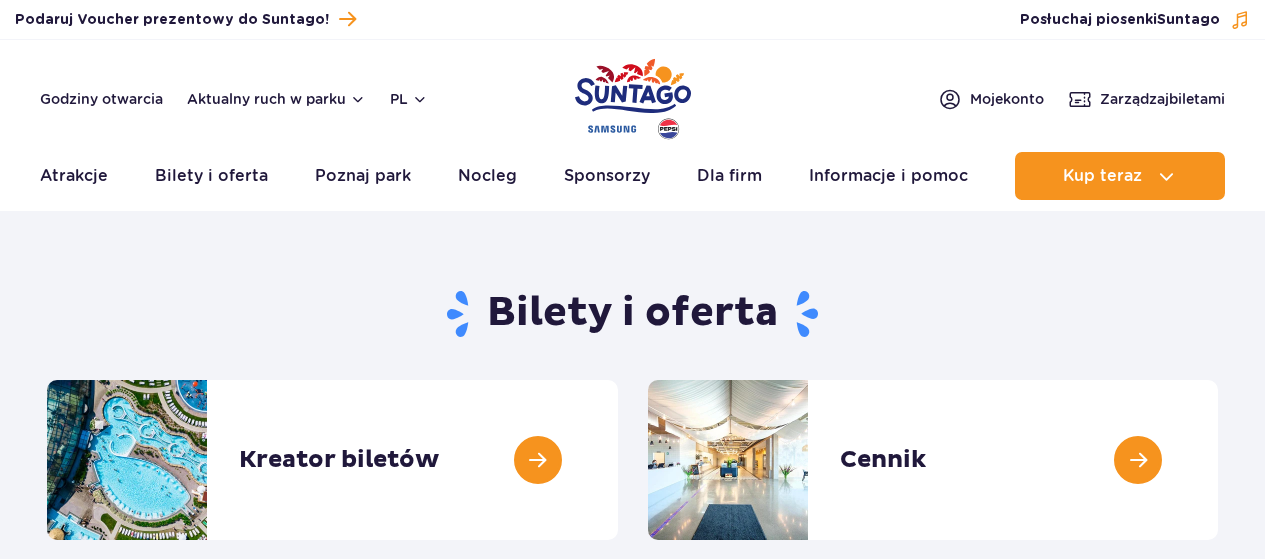 scroll, scrollTop: 0, scrollLeft: 0, axis: both 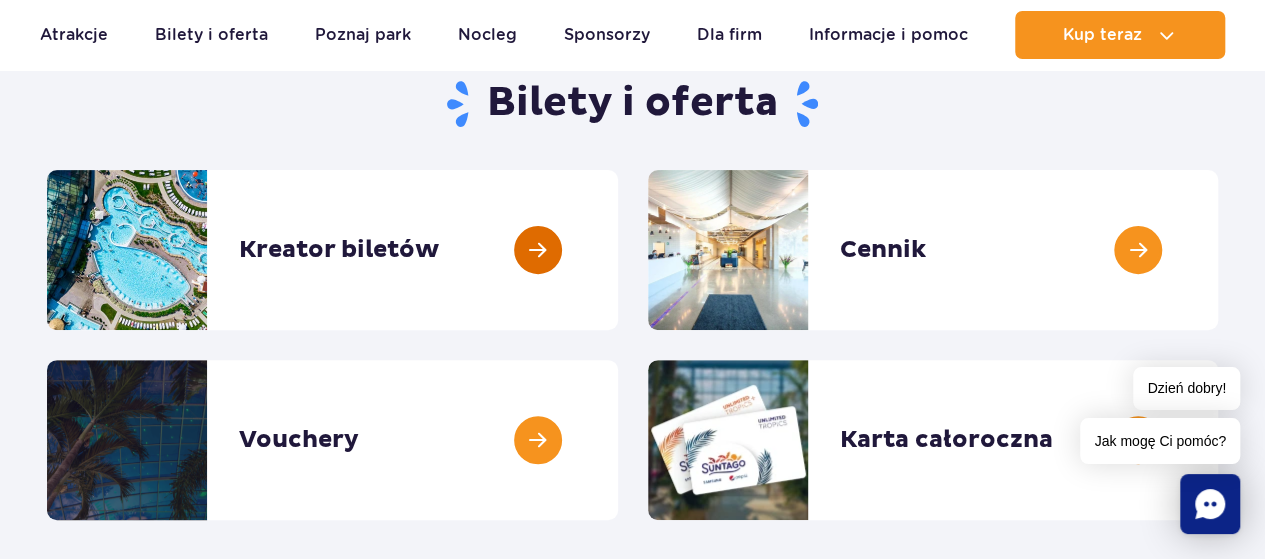 click at bounding box center (618, 250) 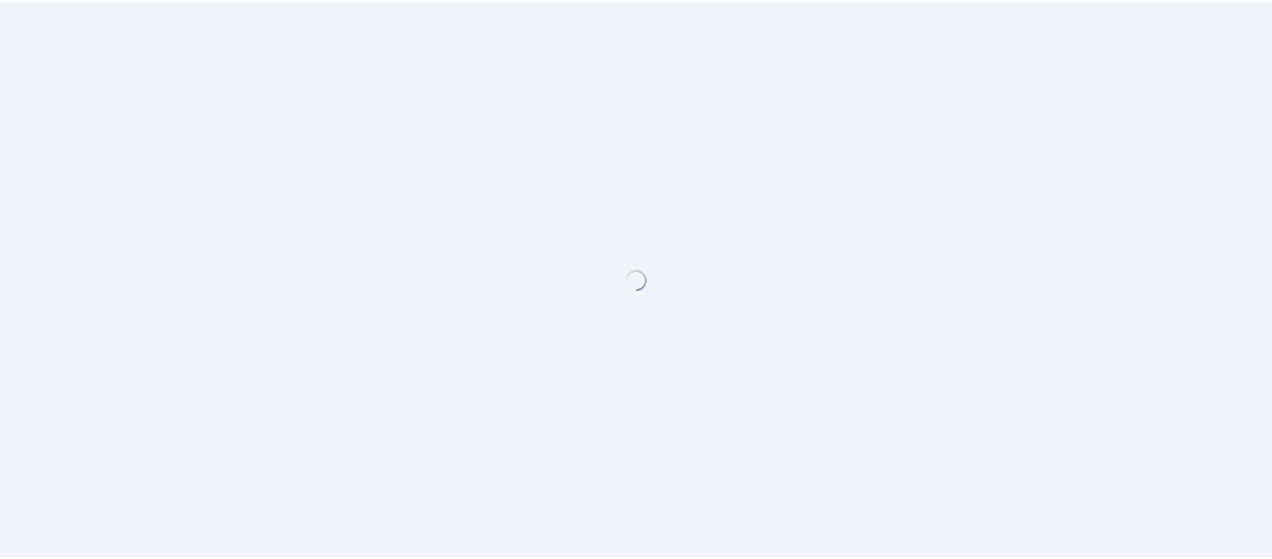 scroll, scrollTop: 0, scrollLeft: 0, axis: both 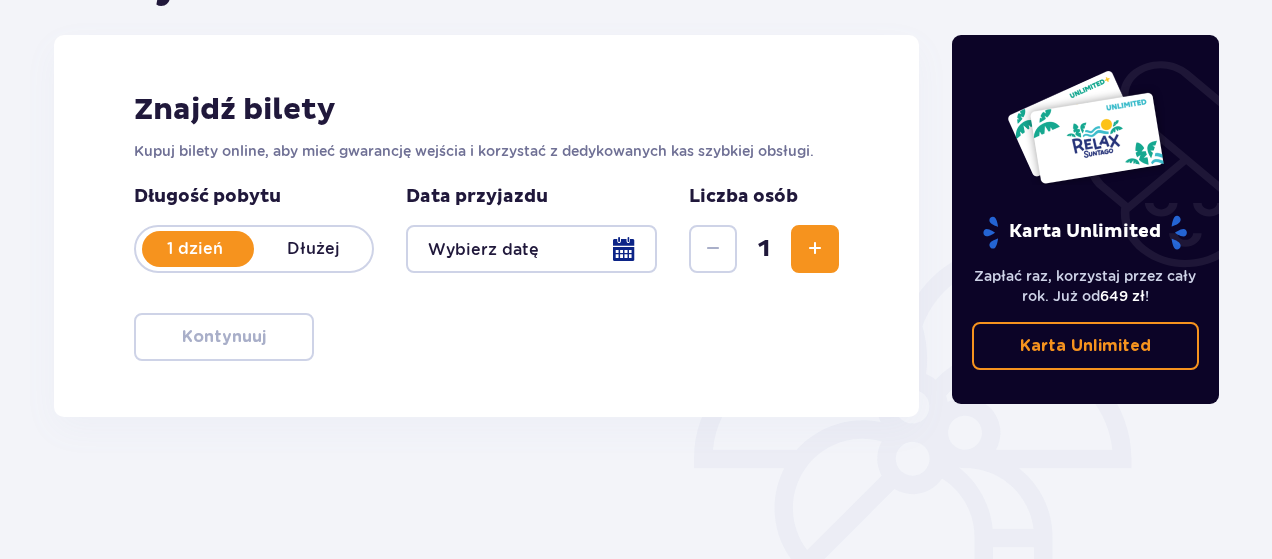click at bounding box center [531, 249] 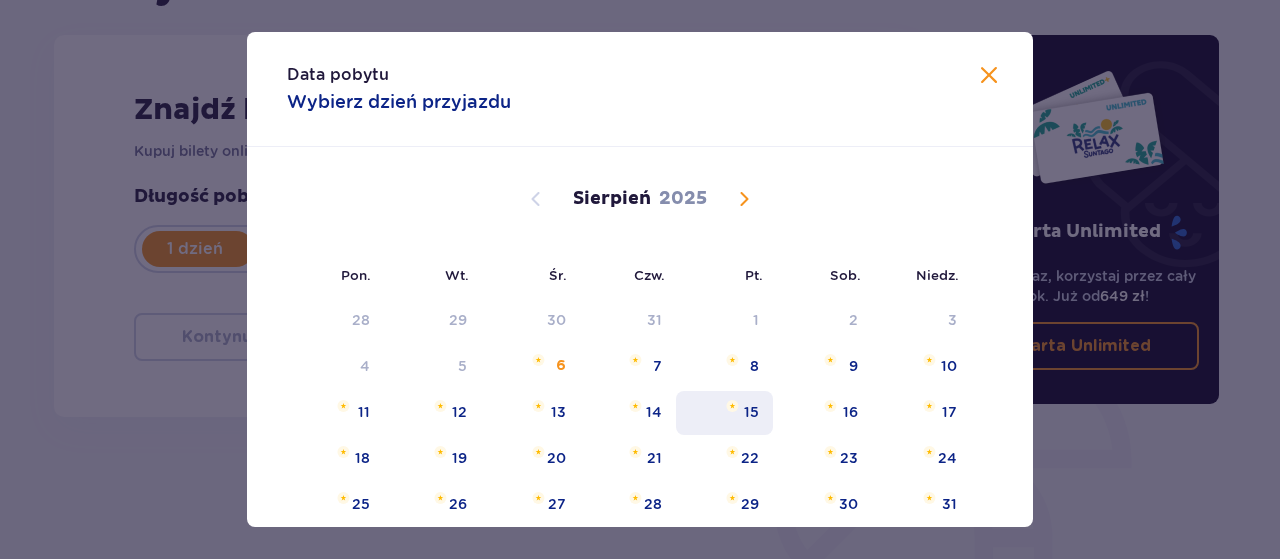 drag, startPoint x: 746, startPoint y: 432, endPoint x: 746, endPoint y: 419, distance: 13 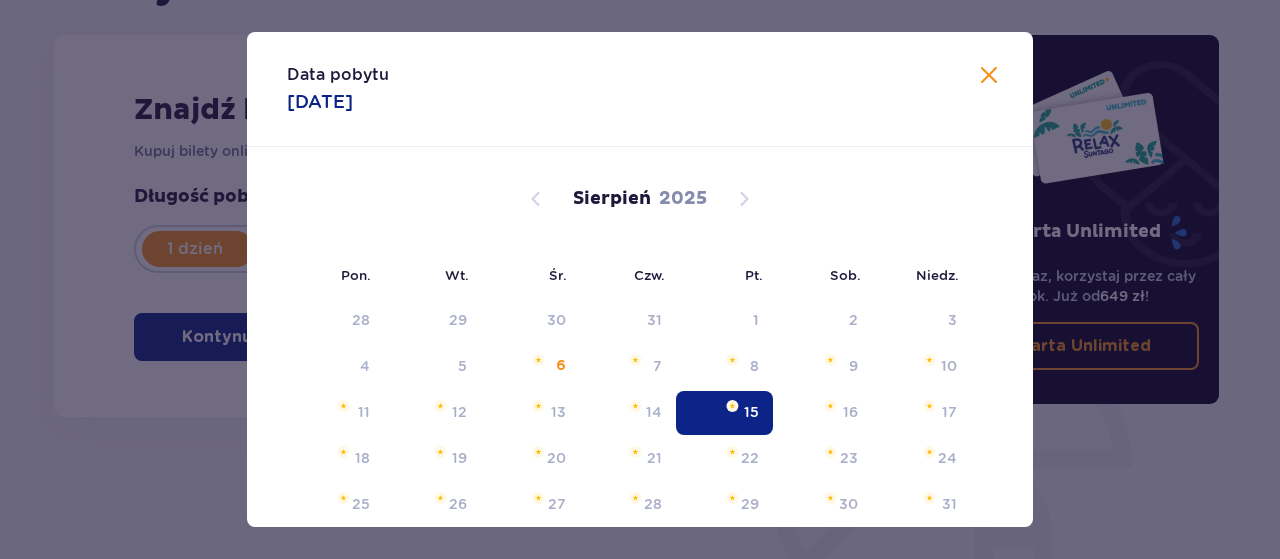 click on "15" at bounding box center (751, 412) 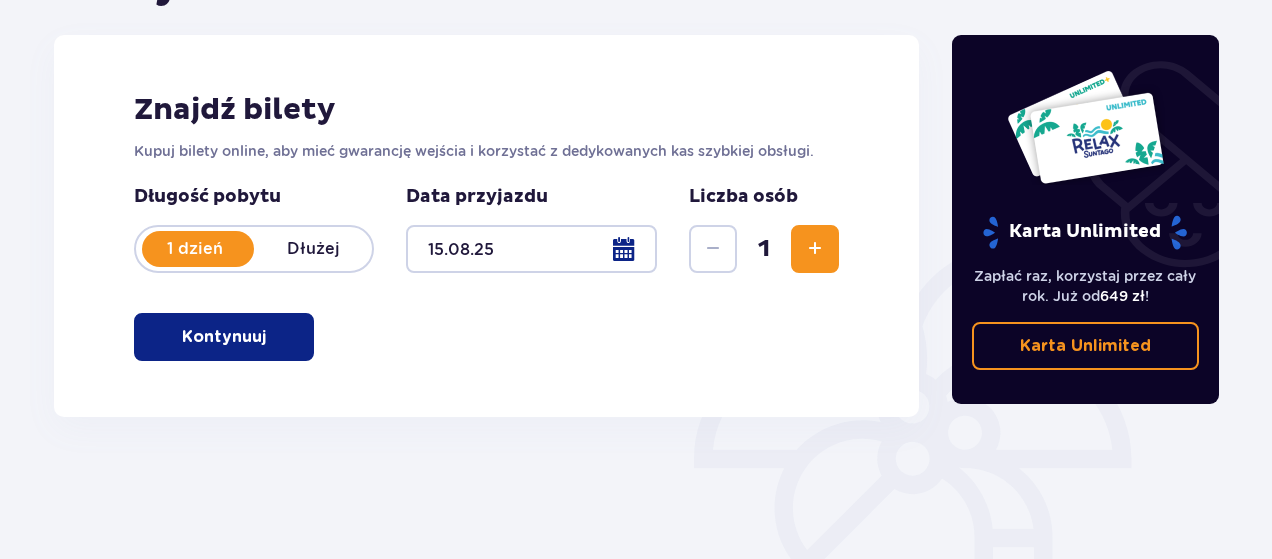 click at bounding box center (815, 249) 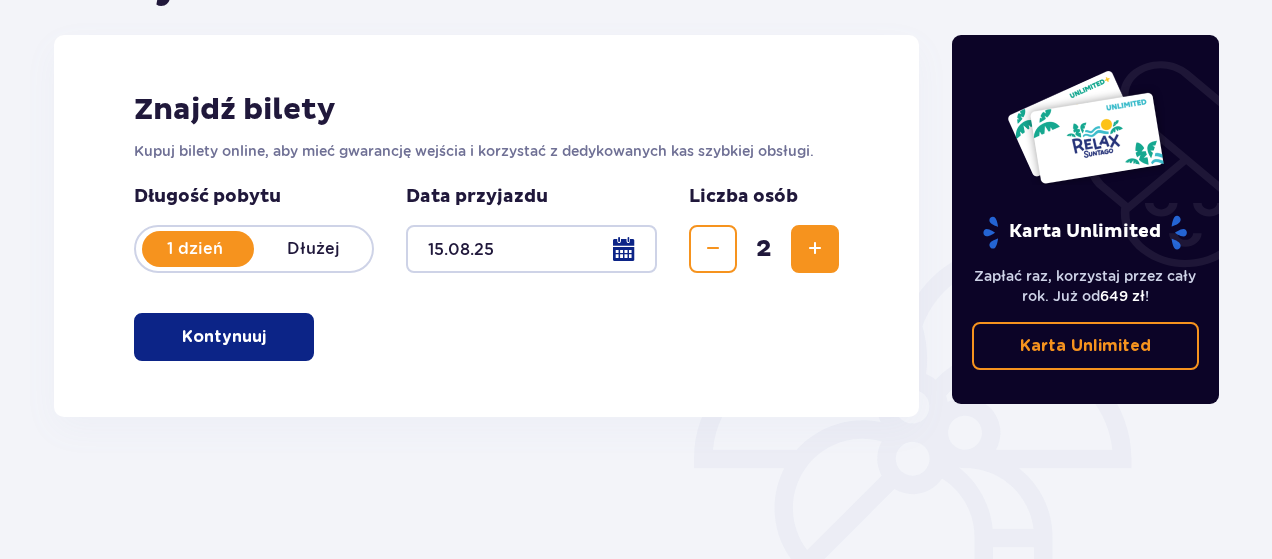 click at bounding box center [815, 249] 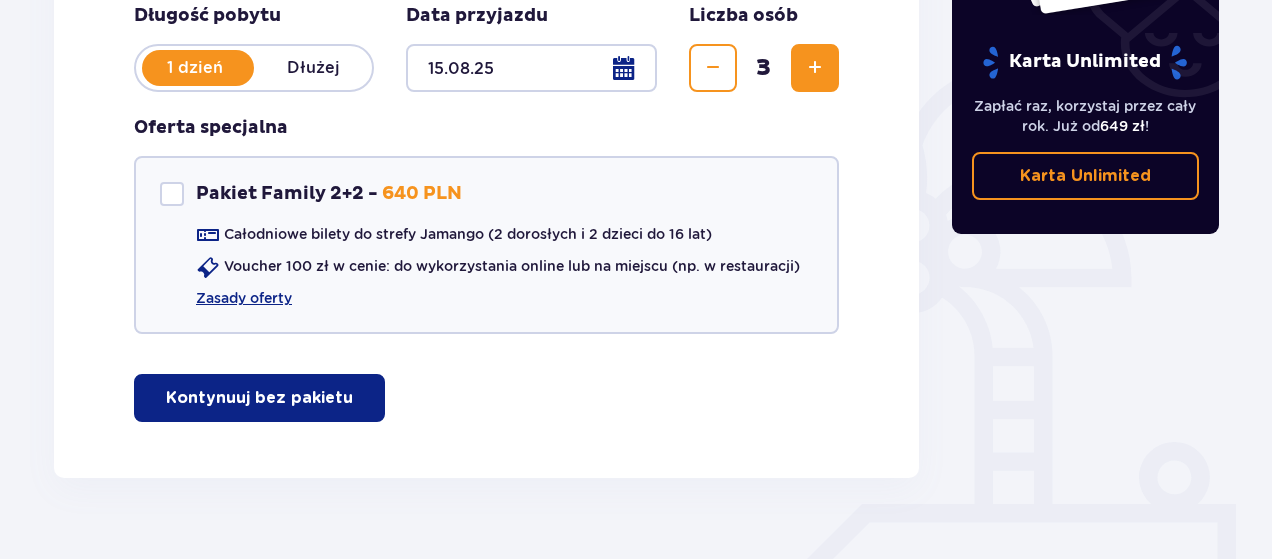 scroll, scrollTop: 470, scrollLeft: 0, axis: vertical 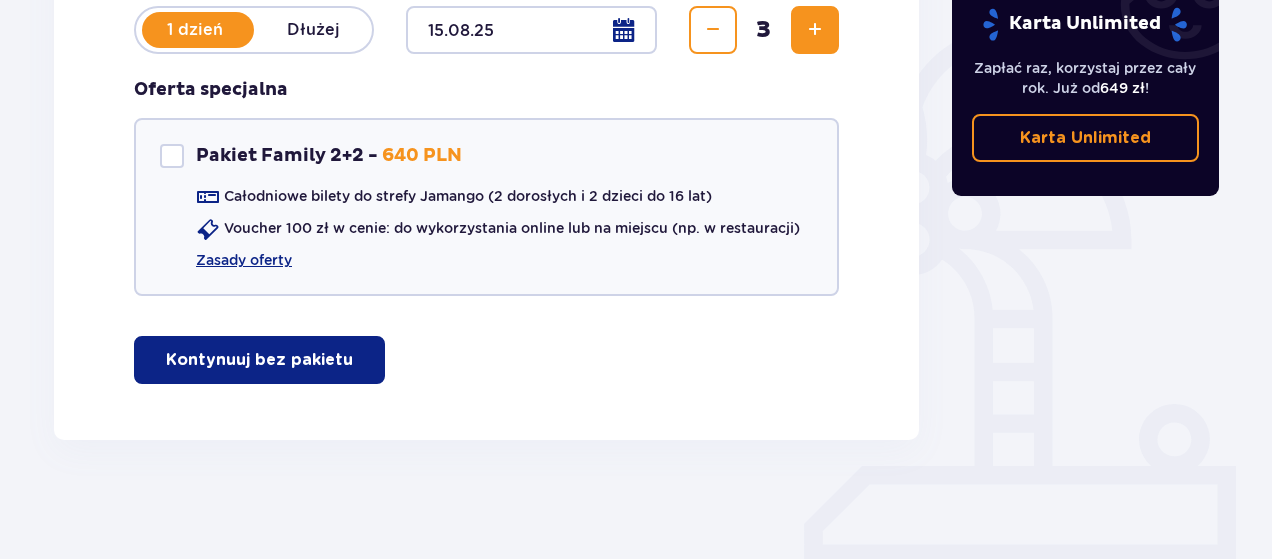 click on "Kontynuuj bez pakietu" at bounding box center [259, 360] 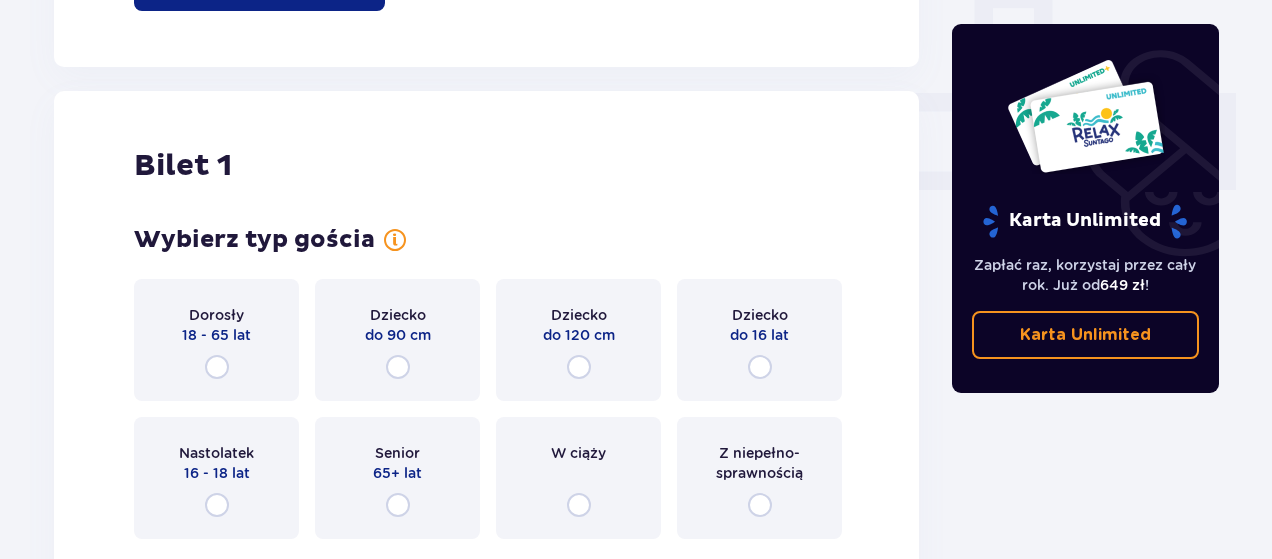 scroll, scrollTop: 910, scrollLeft: 0, axis: vertical 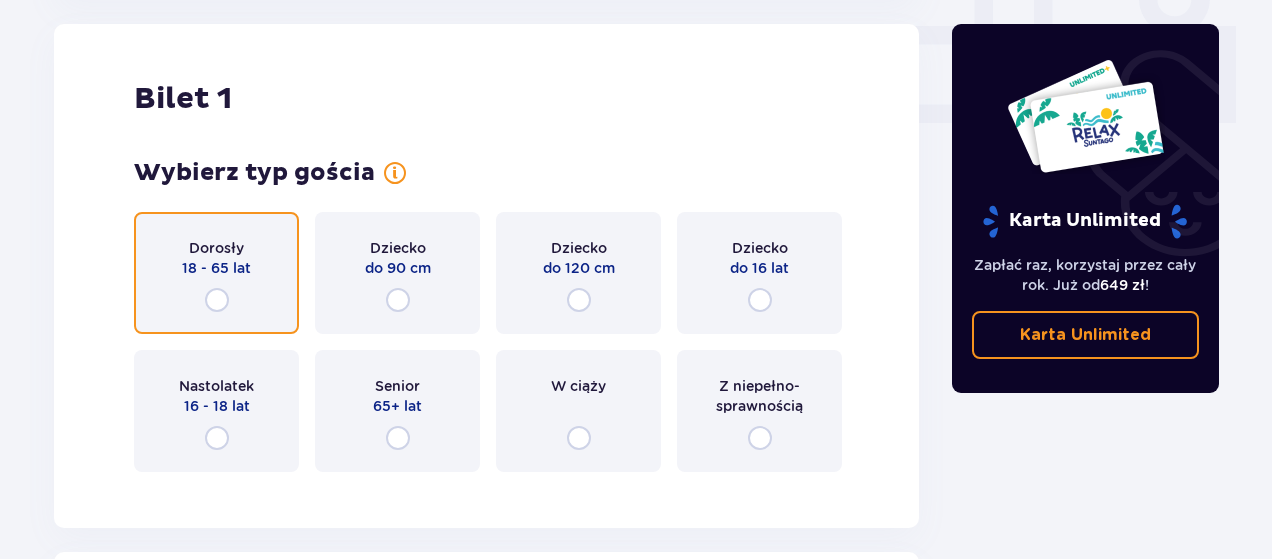click at bounding box center (217, 300) 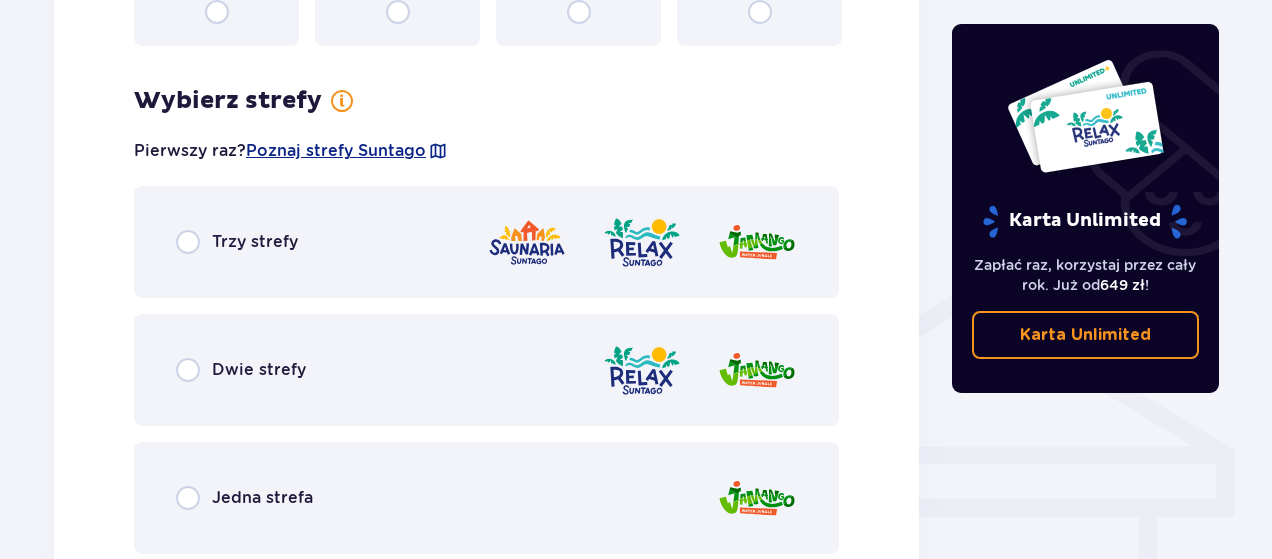 scroll, scrollTop: 1398, scrollLeft: 0, axis: vertical 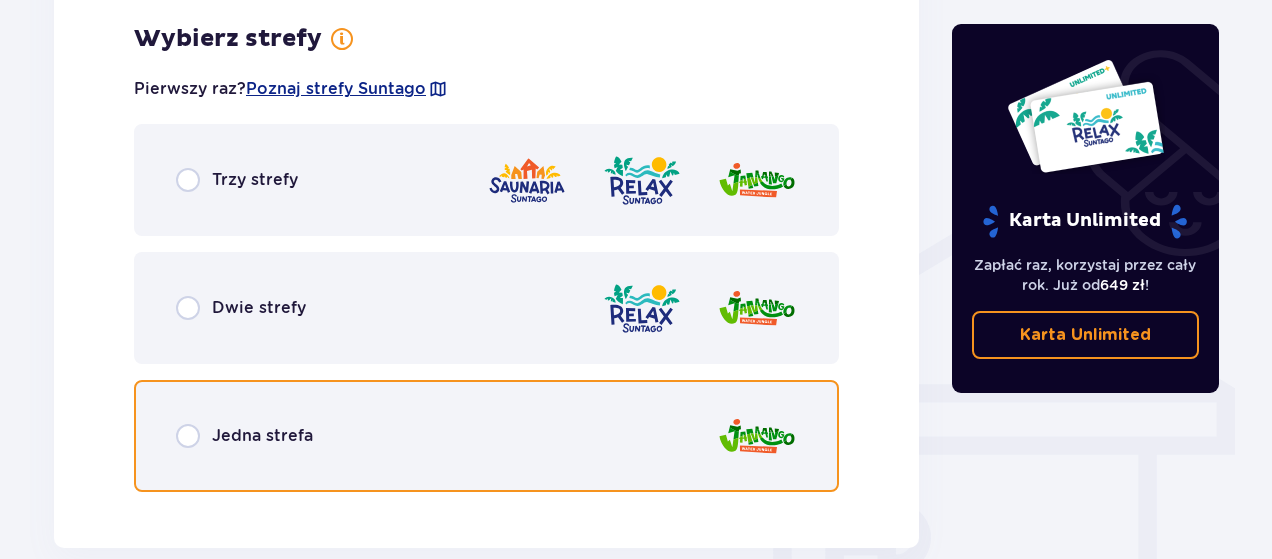 click at bounding box center (188, 436) 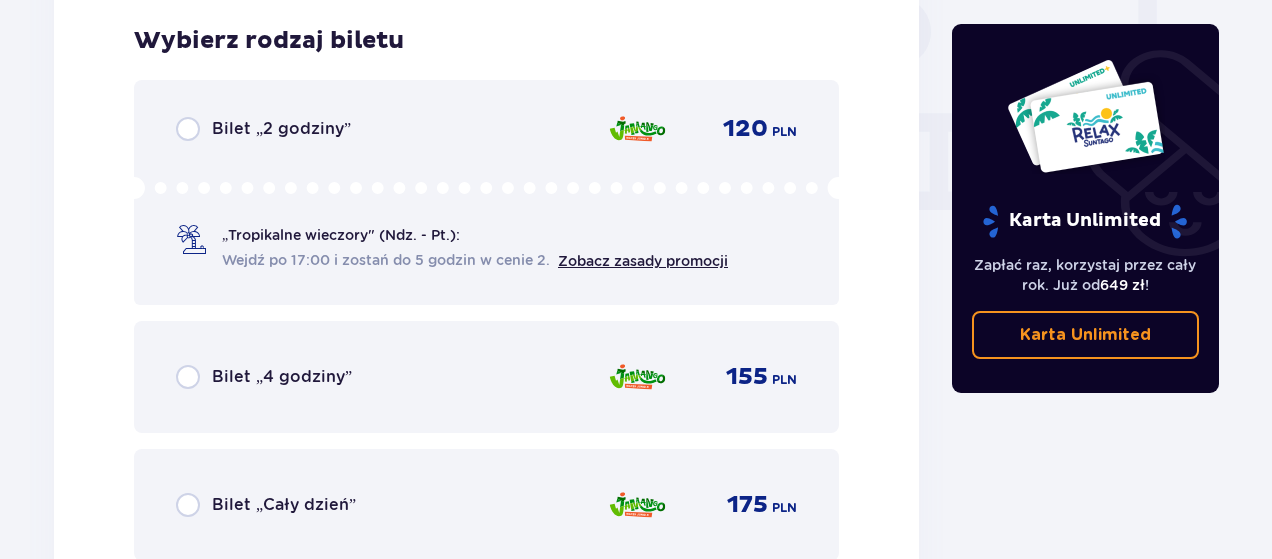 scroll, scrollTop: 1906, scrollLeft: 0, axis: vertical 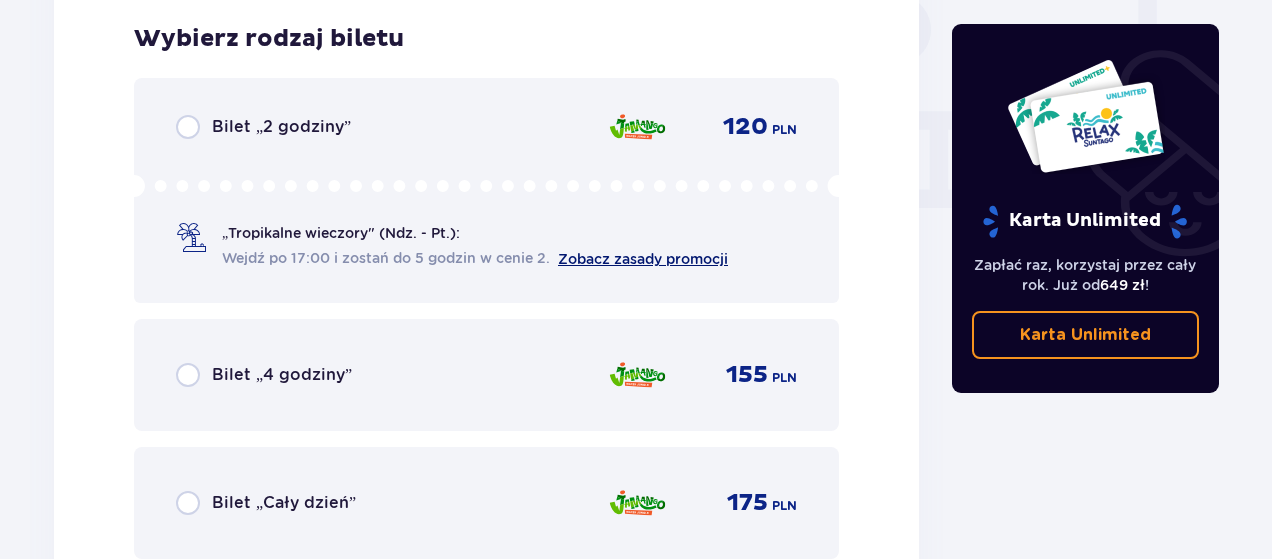 click on "Zobacz zasady promocji" at bounding box center [643, 259] 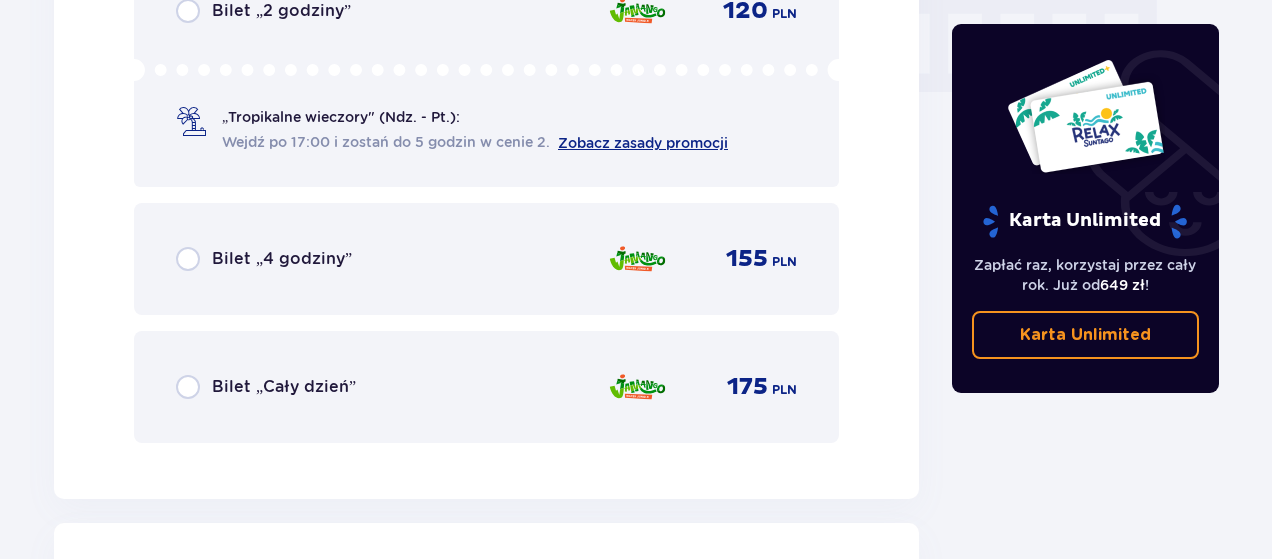 scroll, scrollTop: 2026, scrollLeft: 0, axis: vertical 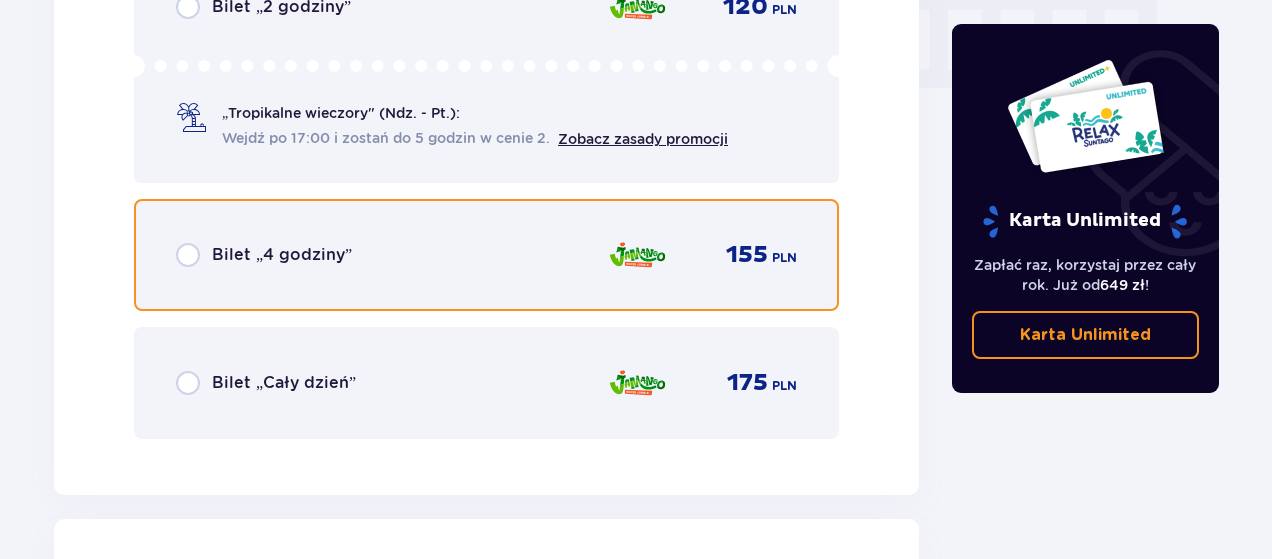 click at bounding box center [188, 255] 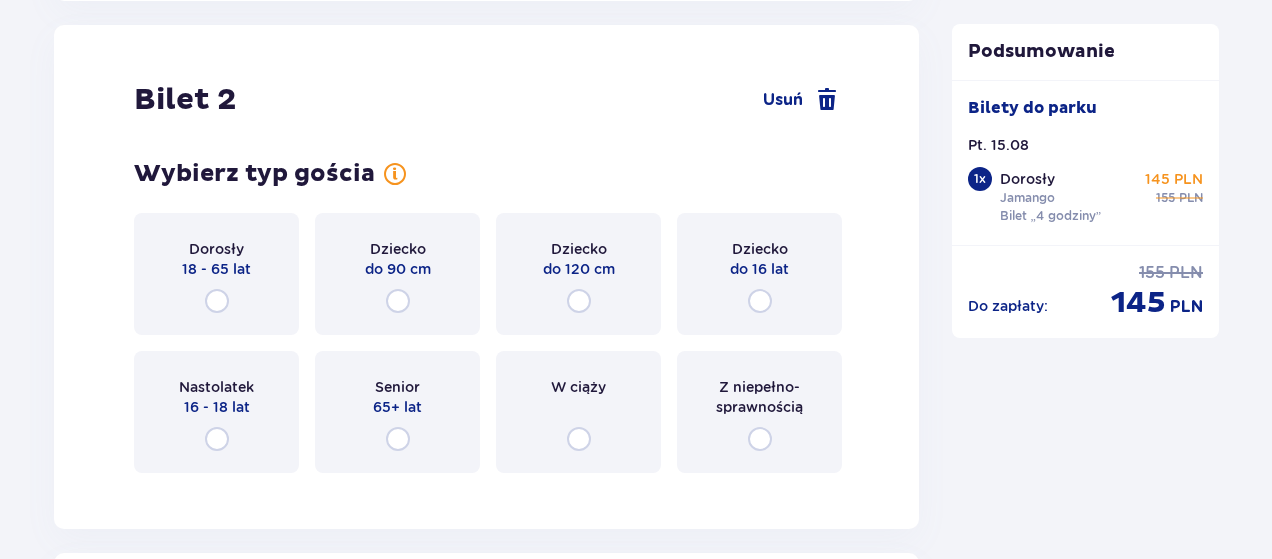 scroll, scrollTop: 2521, scrollLeft: 0, axis: vertical 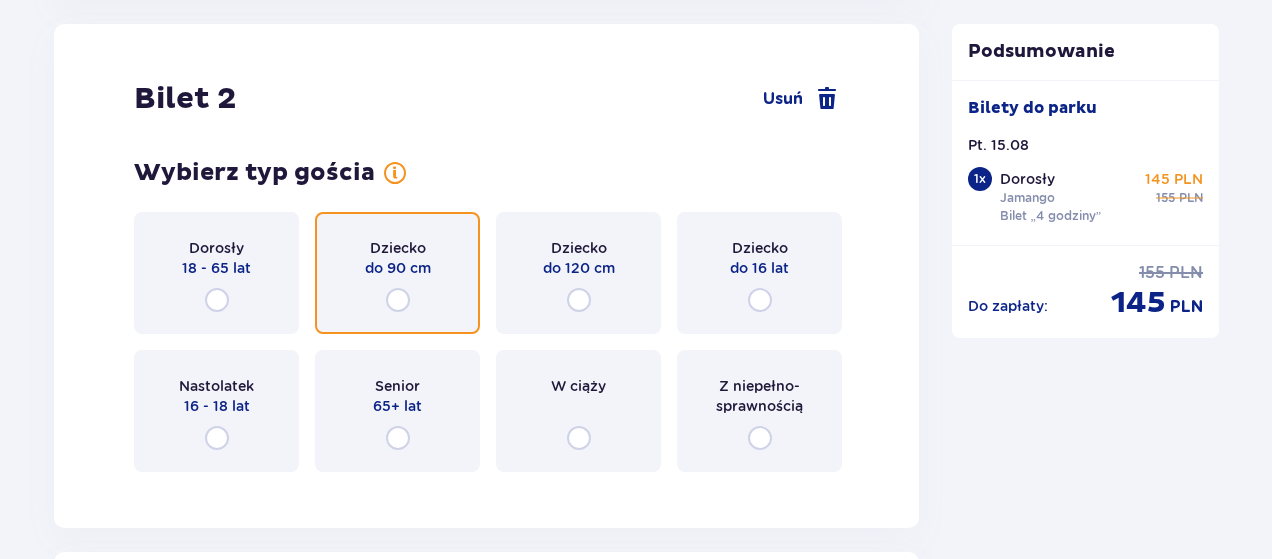 click at bounding box center [398, 300] 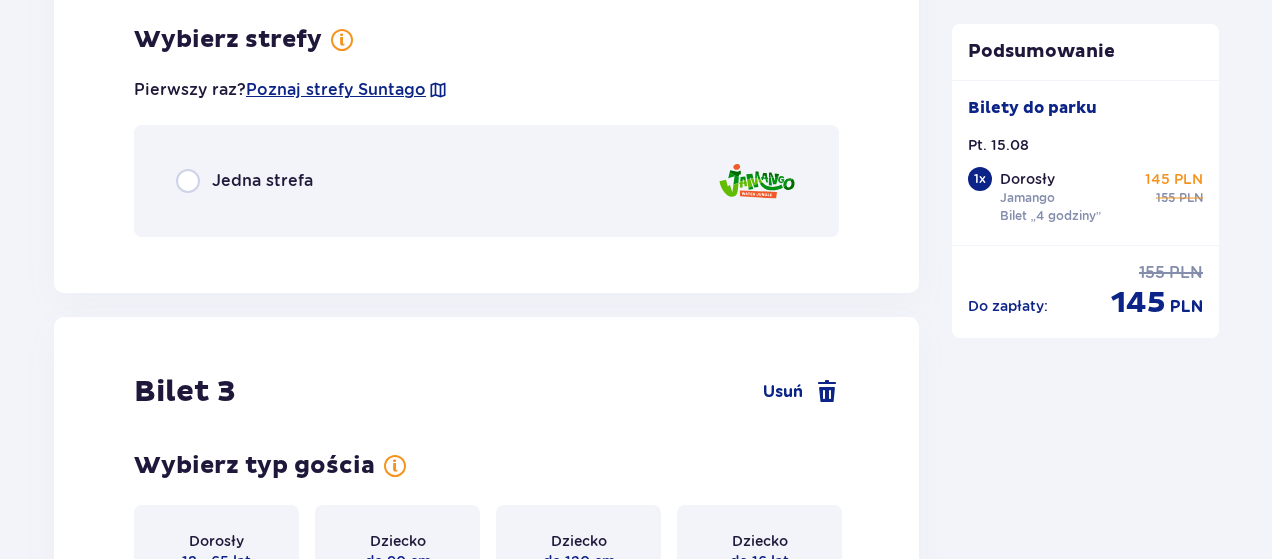 scroll, scrollTop: 3009, scrollLeft: 0, axis: vertical 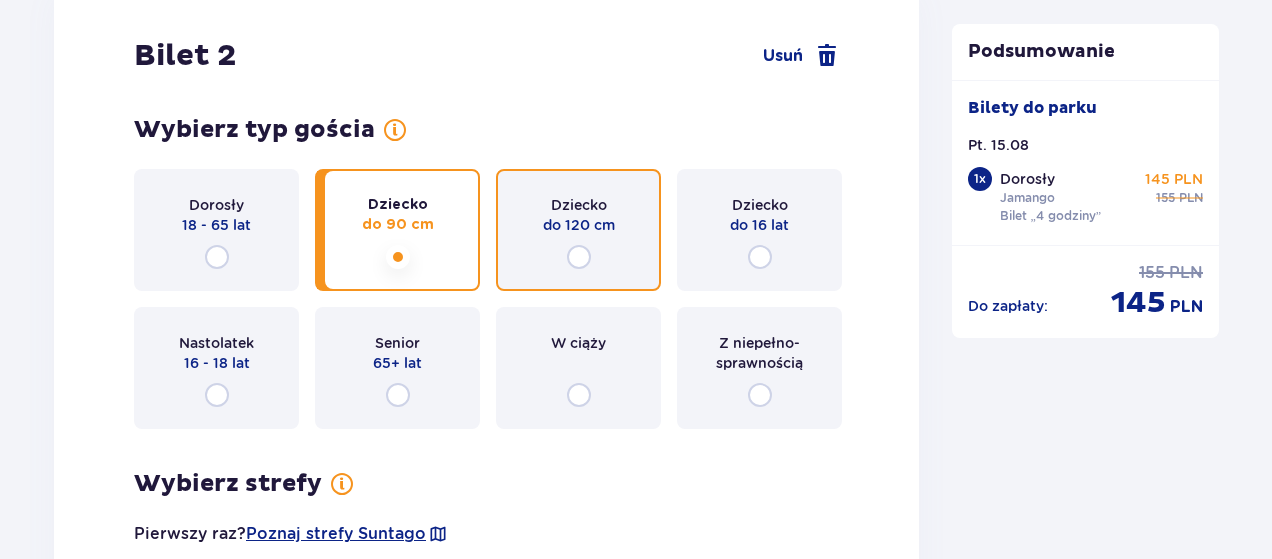click at bounding box center [579, 257] 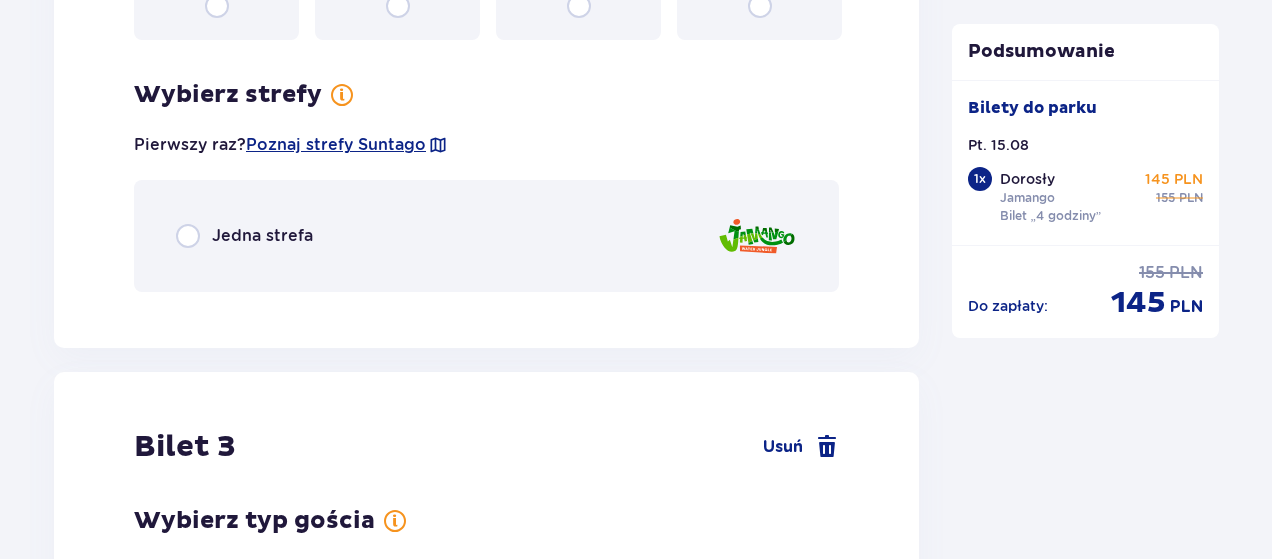 scroll, scrollTop: 3009, scrollLeft: 0, axis: vertical 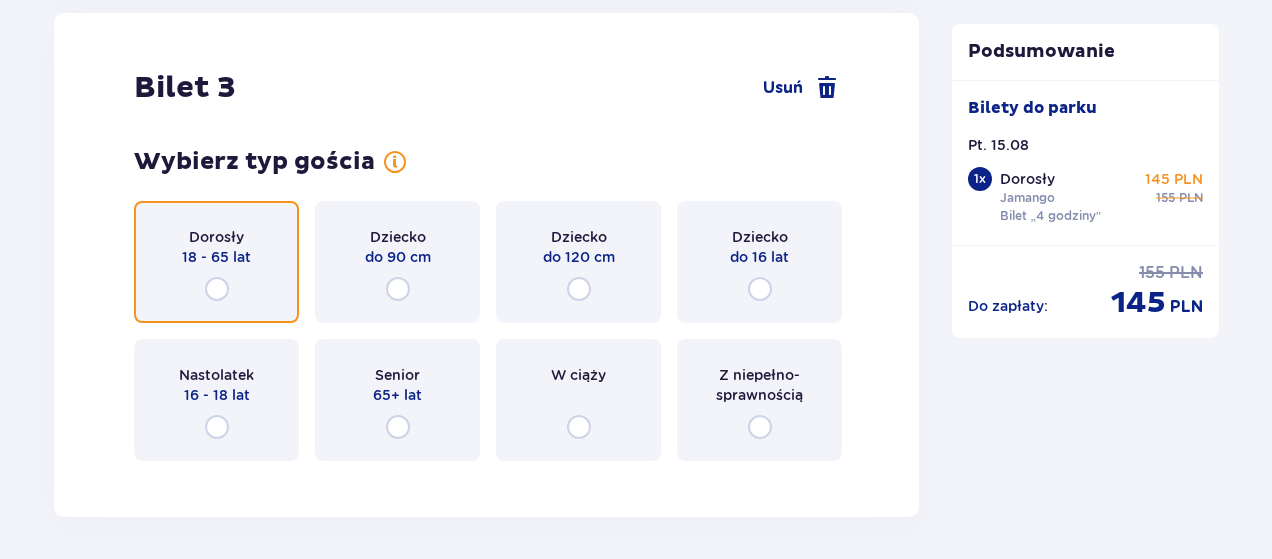 click at bounding box center [217, 289] 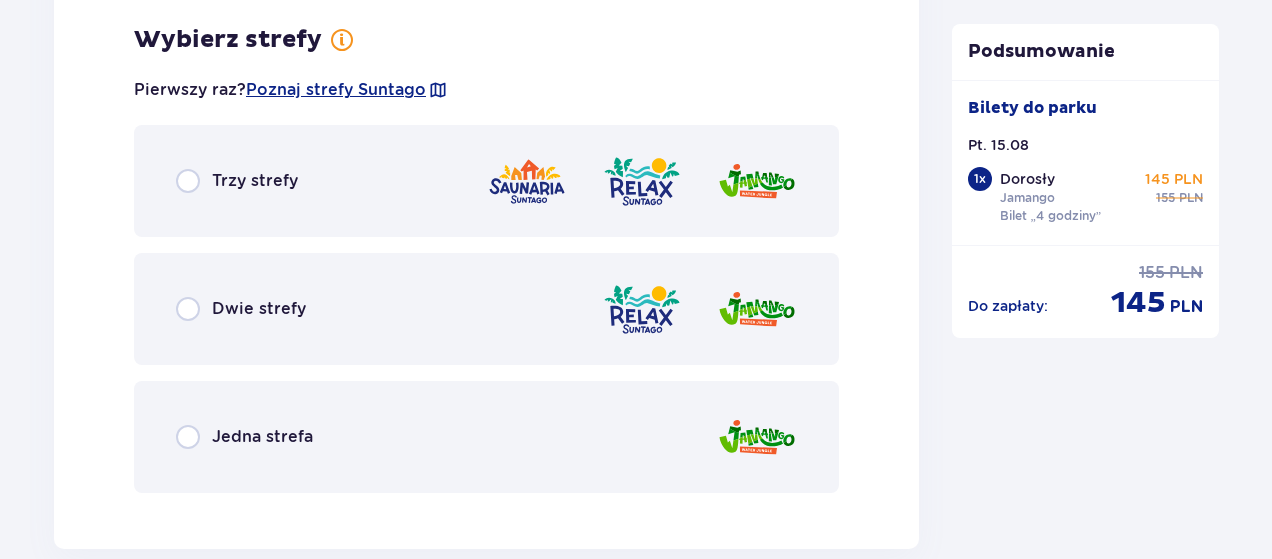 scroll, scrollTop: 3789, scrollLeft: 0, axis: vertical 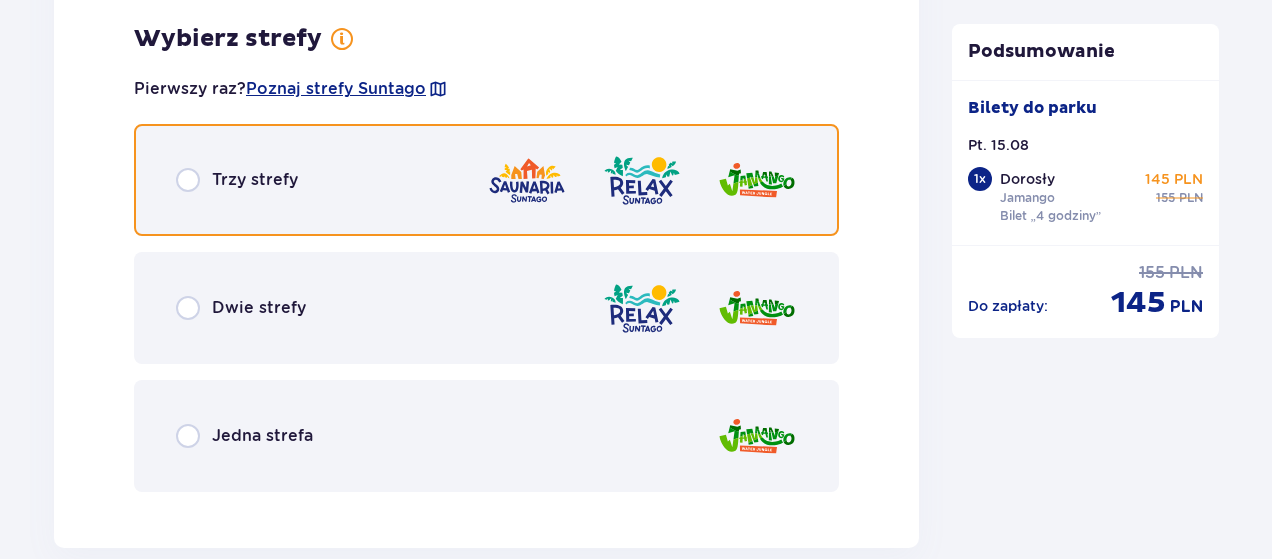 click at bounding box center [188, 180] 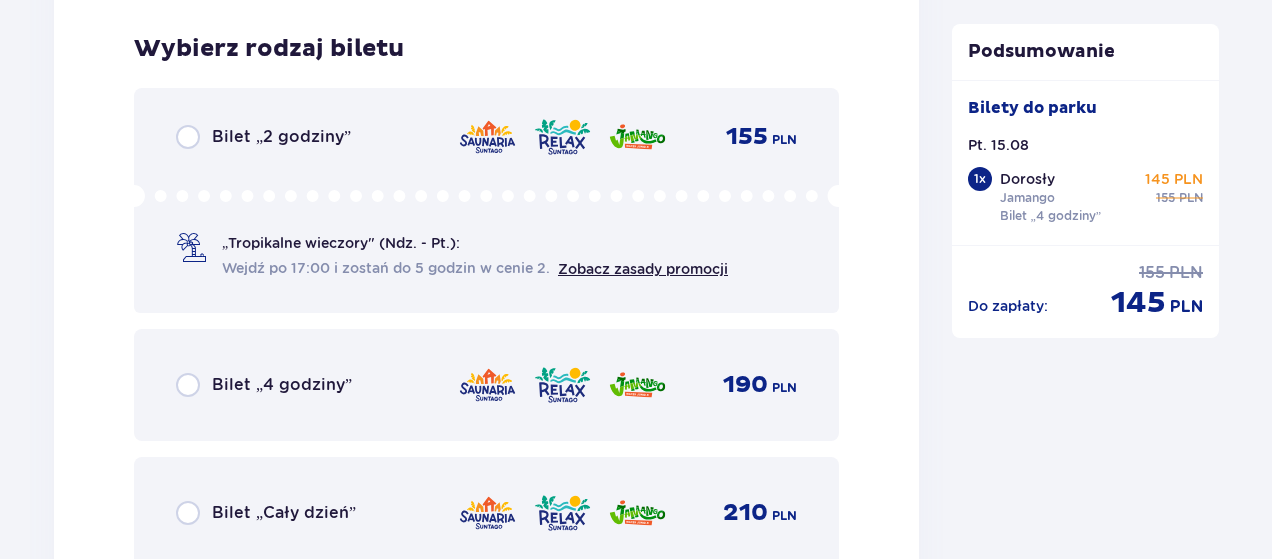 scroll, scrollTop: 4297, scrollLeft: 0, axis: vertical 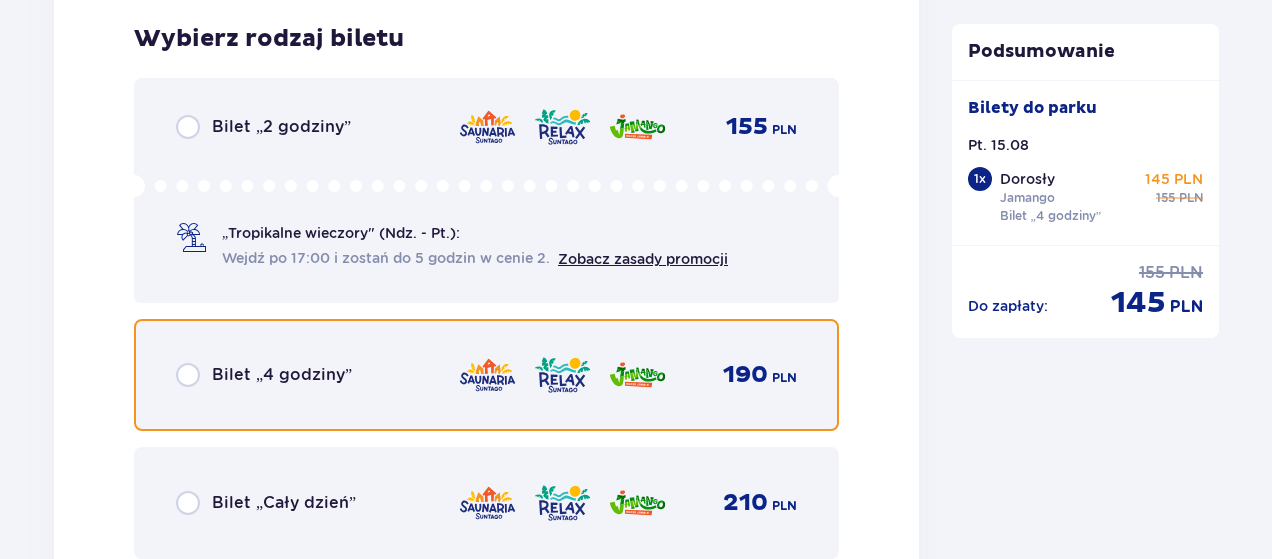 click at bounding box center [188, 375] 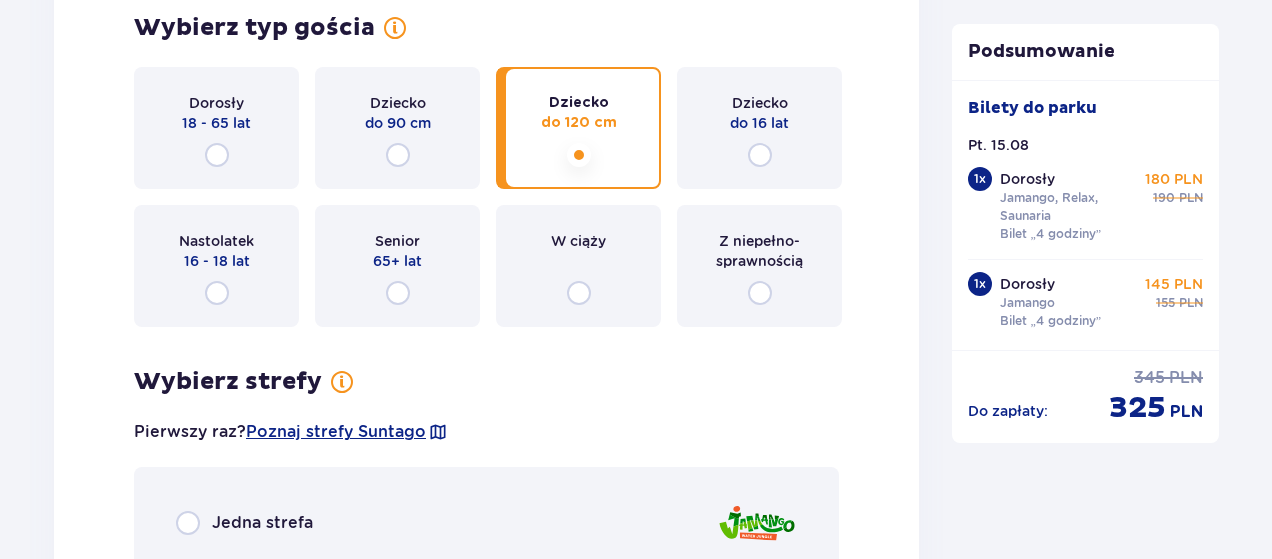 scroll, scrollTop: 2521, scrollLeft: 0, axis: vertical 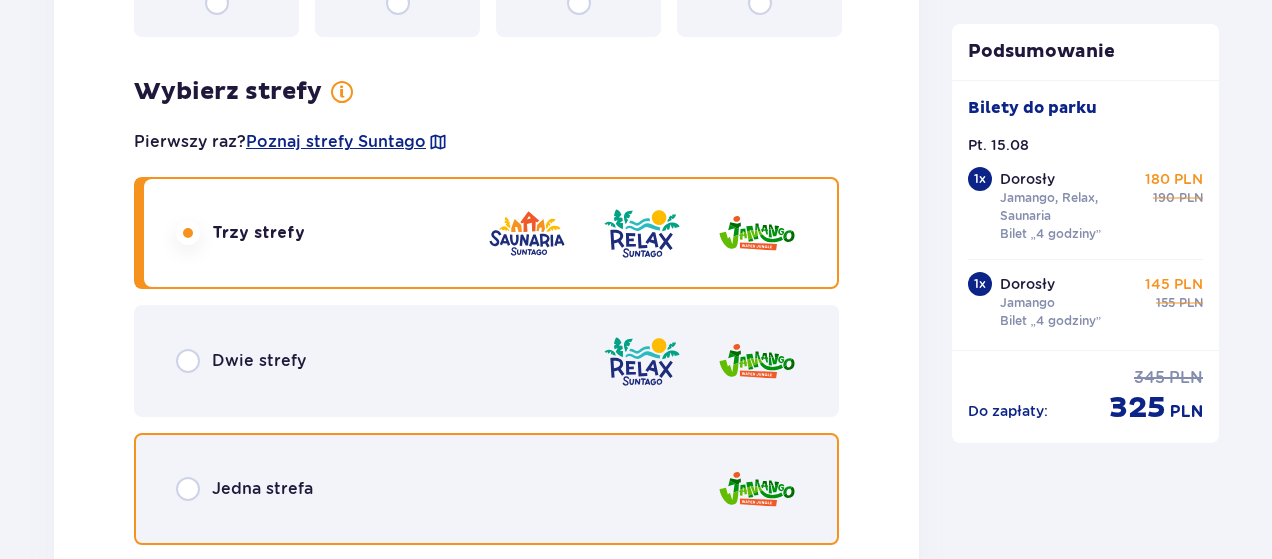 click at bounding box center [188, 489] 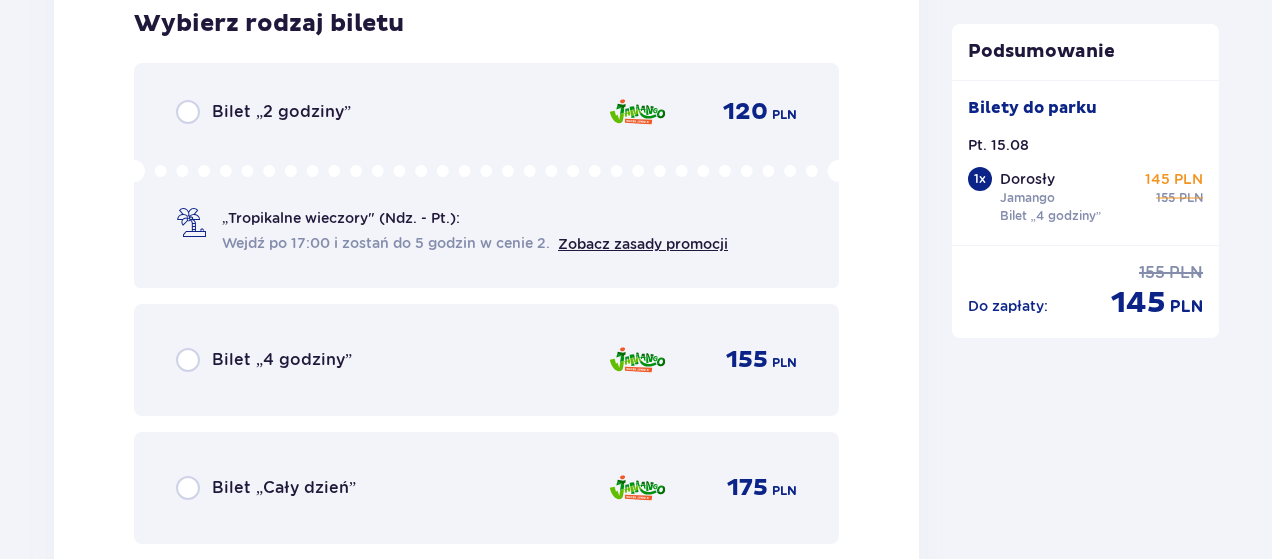 scroll, scrollTop: 4318, scrollLeft: 0, axis: vertical 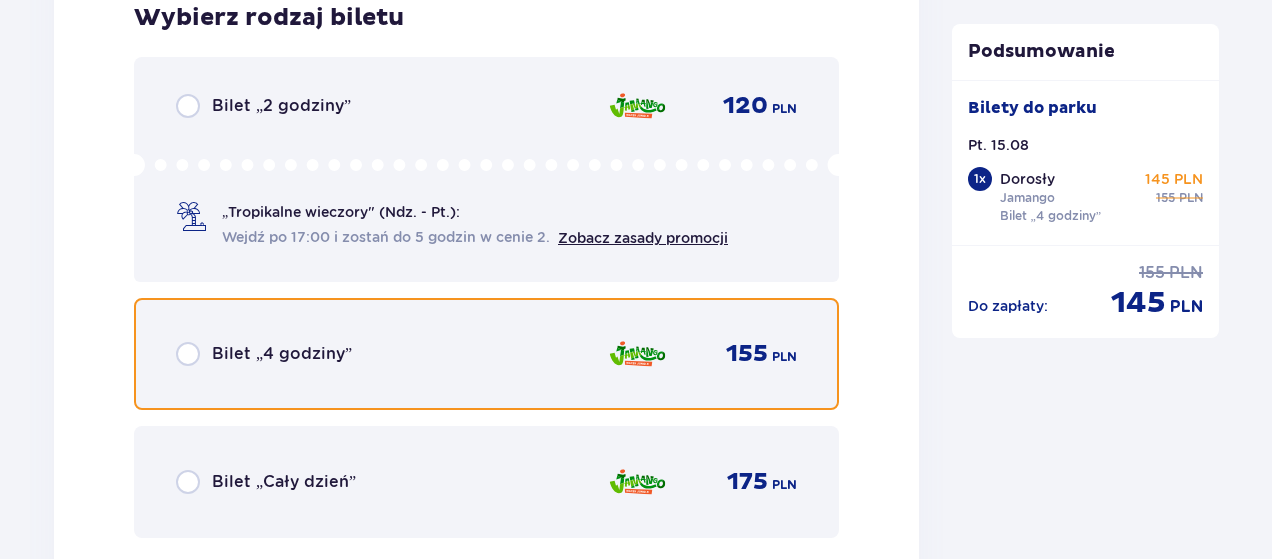 click at bounding box center [188, 354] 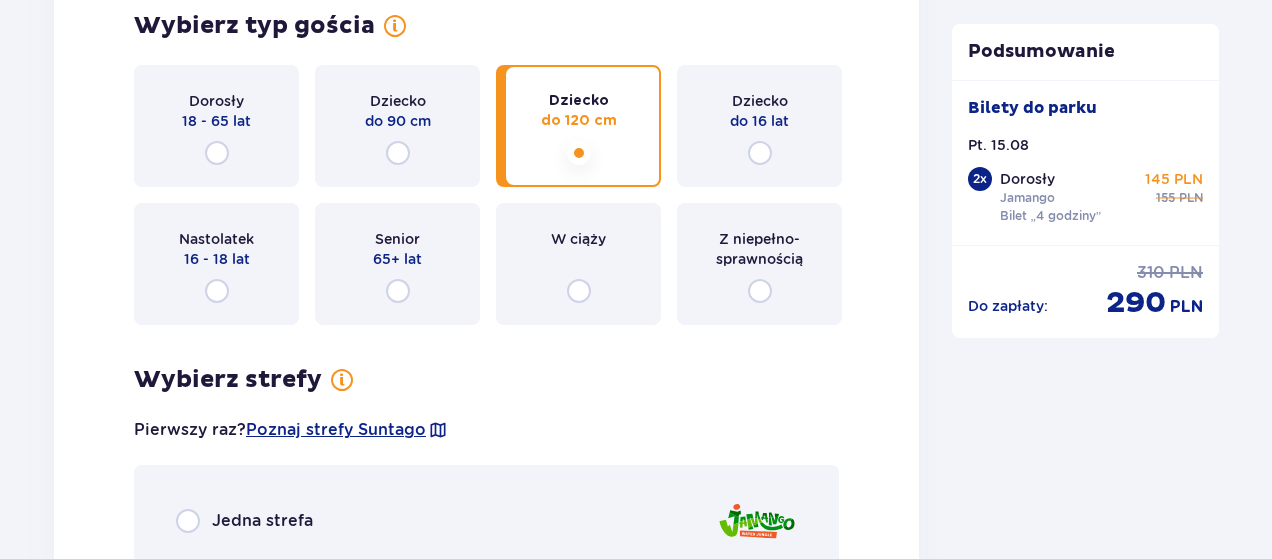 scroll, scrollTop: 2521, scrollLeft: 0, axis: vertical 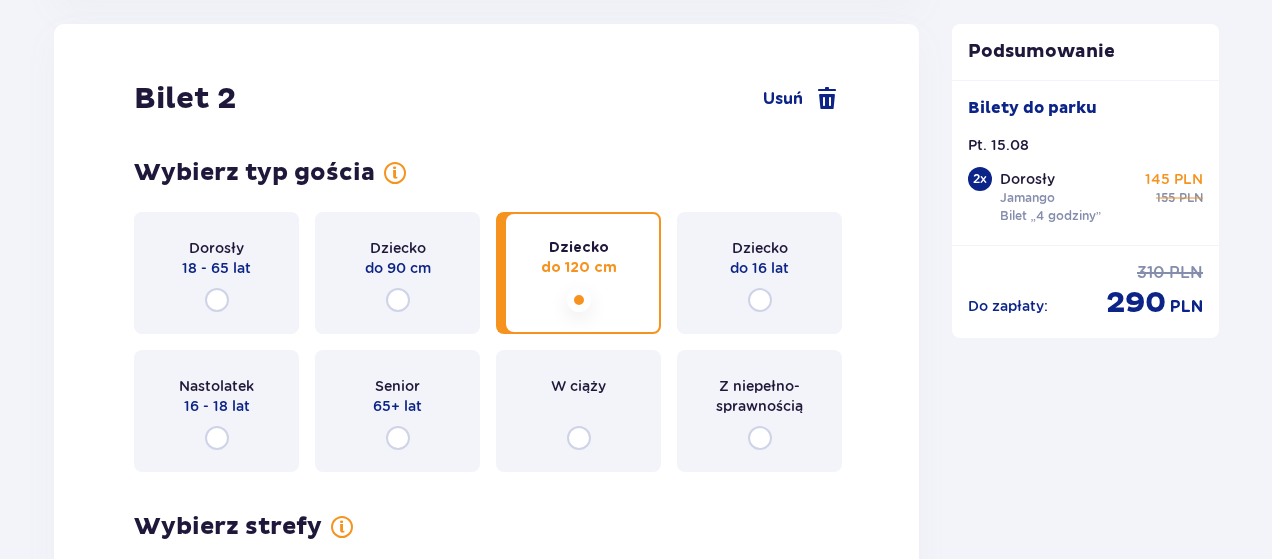drag, startPoint x: 1271, startPoint y: 285, endPoint x: 1278, endPoint y: 314, distance: 29.832869 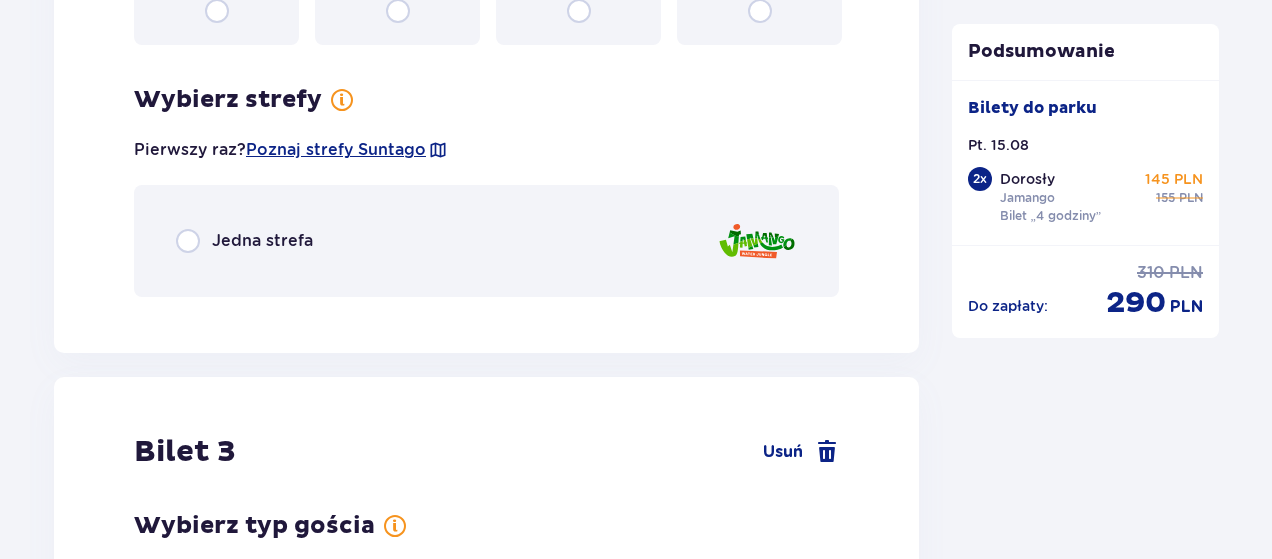 scroll, scrollTop: 2960, scrollLeft: 0, axis: vertical 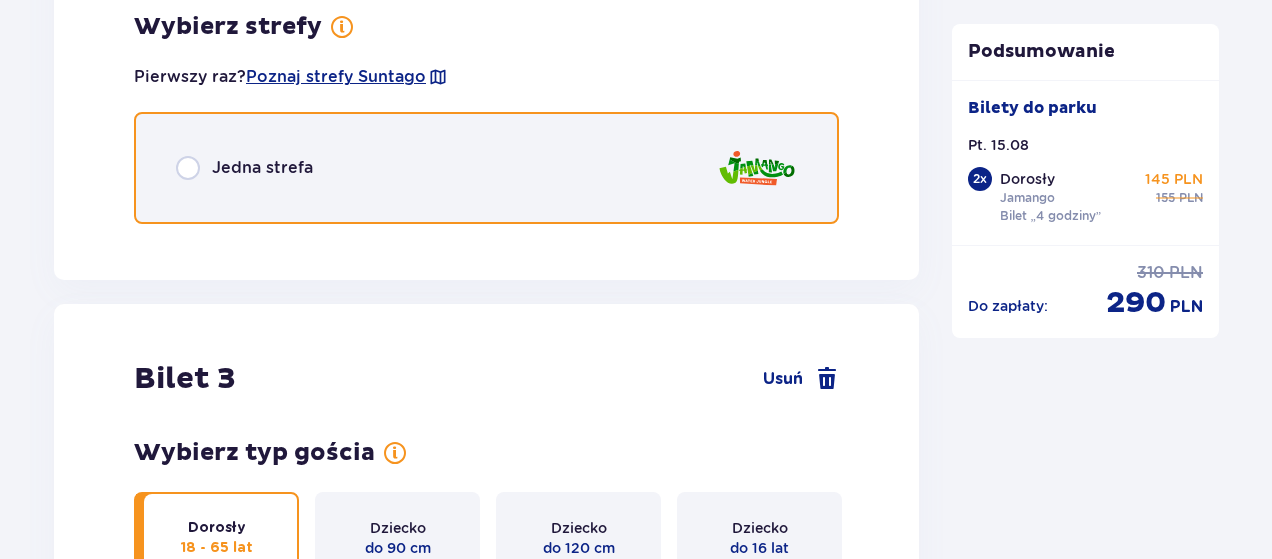 click at bounding box center (188, 168) 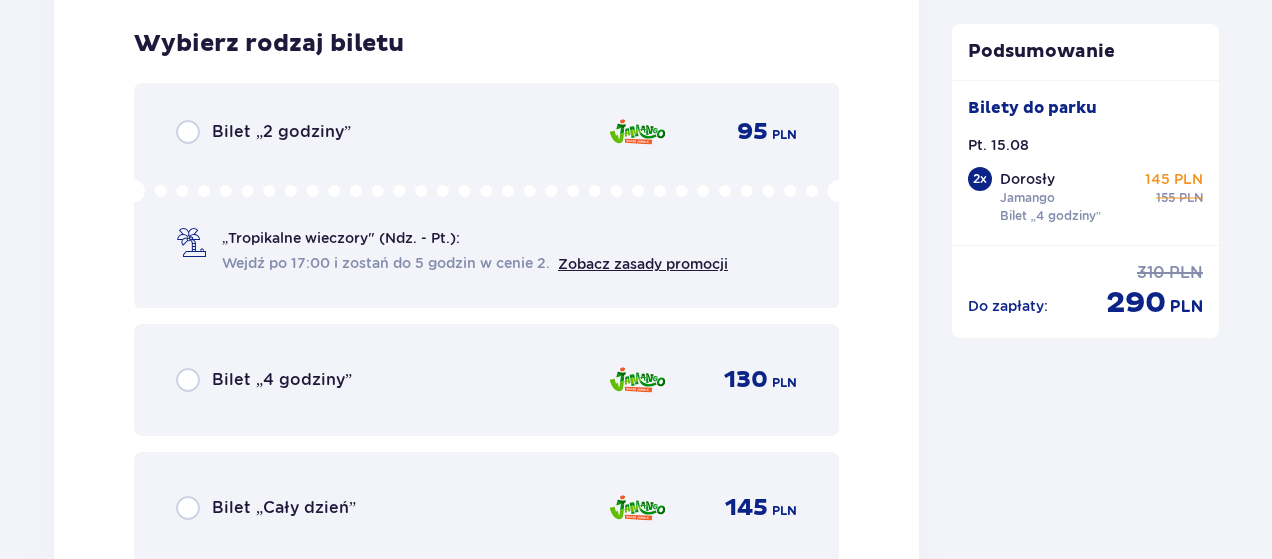 scroll, scrollTop: 3261, scrollLeft: 0, axis: vertical 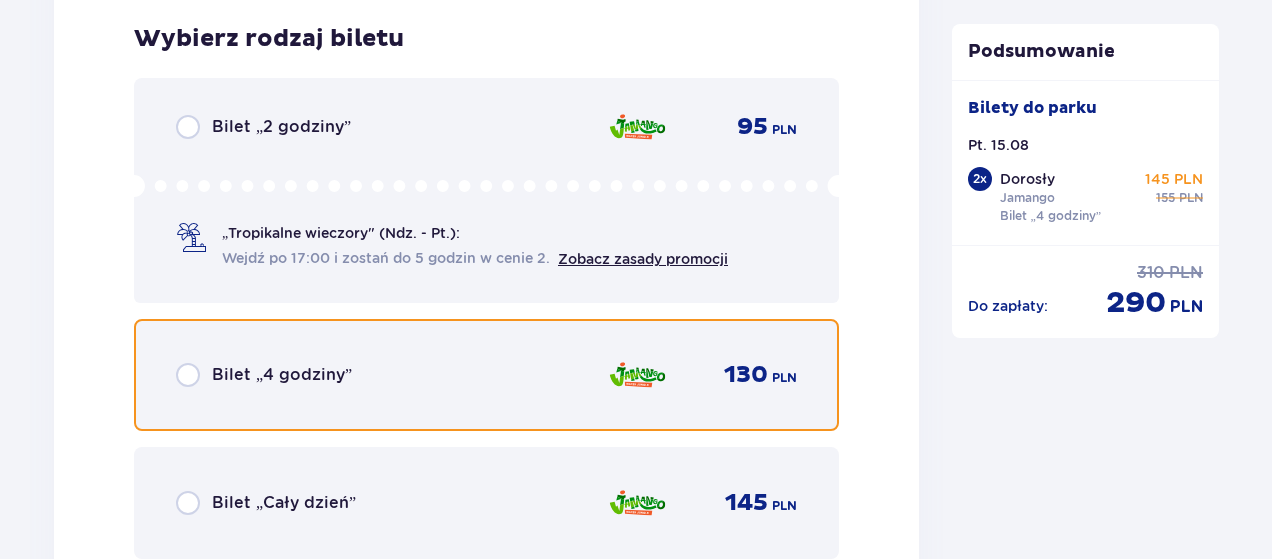 click at bounding box center (188, 375) 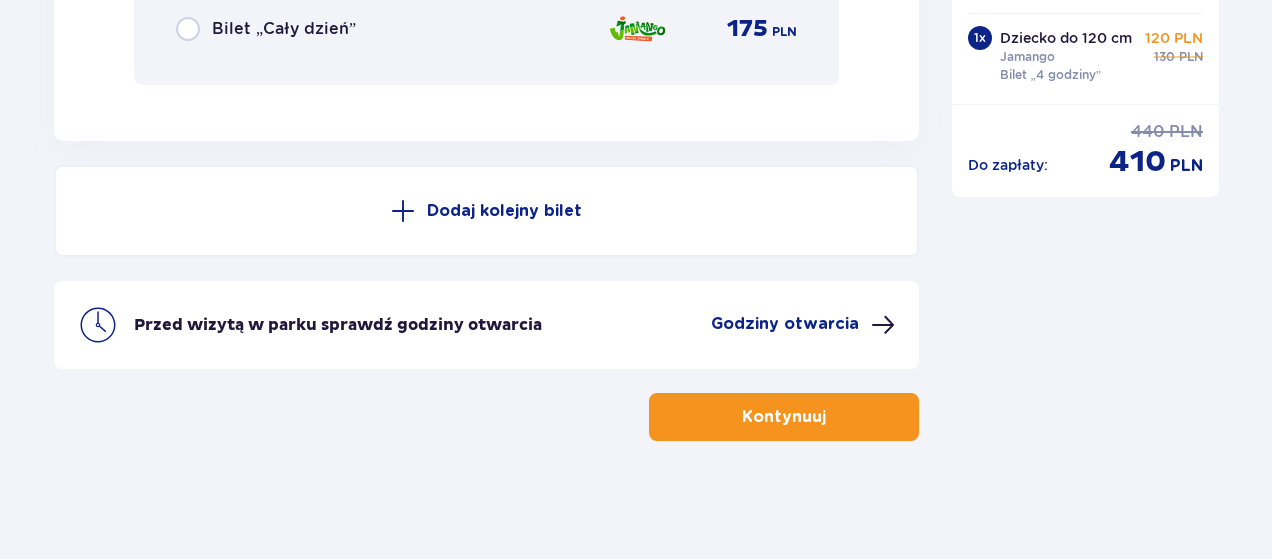 scroll, scrollTop: 5348, scrollLeft: 0, axis: vertical 